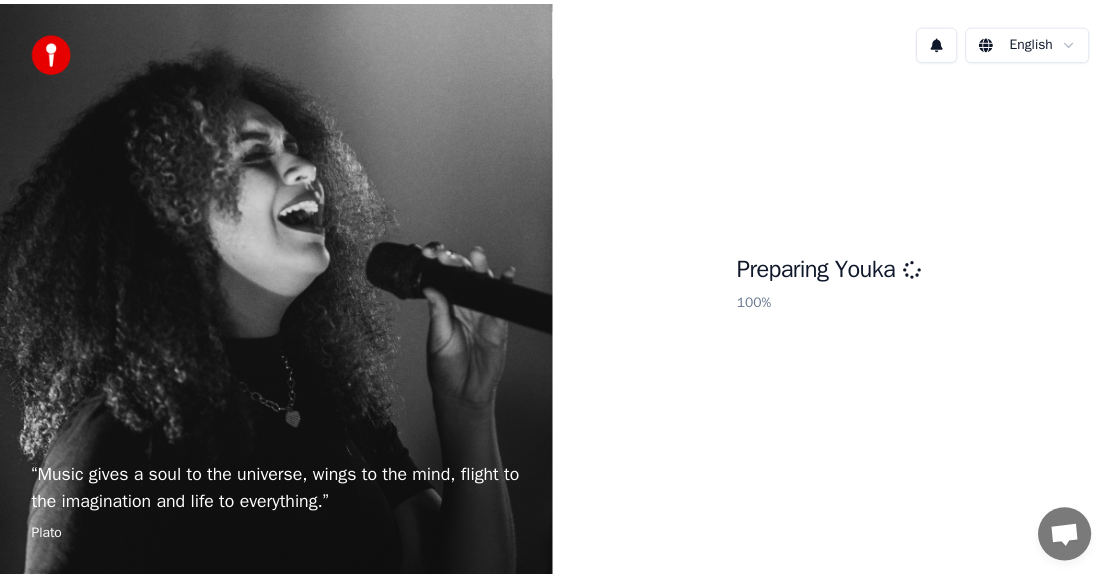 scroll, scrollTop: 0, scrollLeft: 0, axis: both 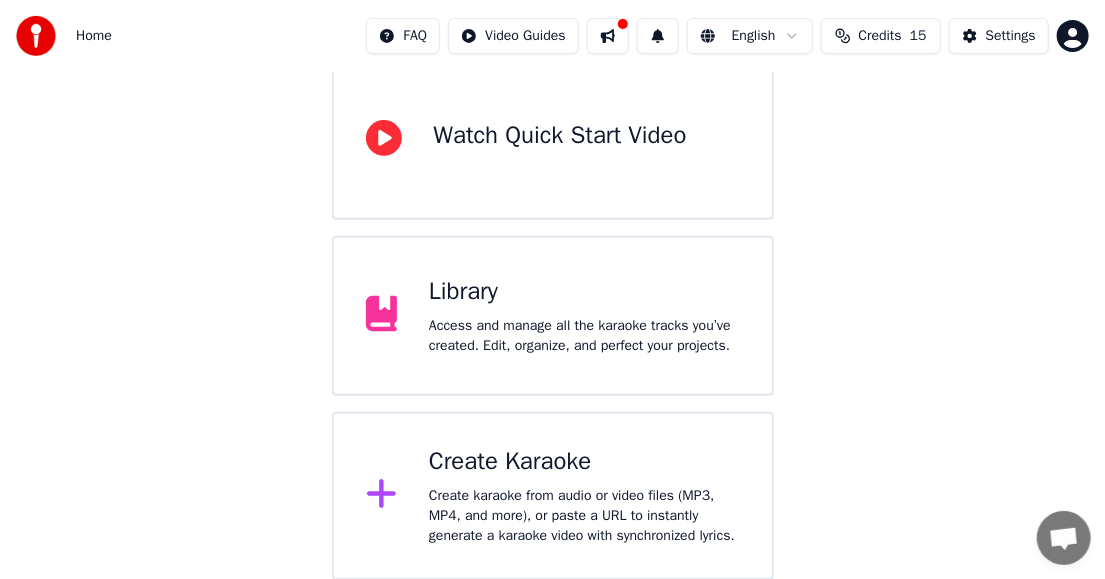 click on "Create Karaoke" at bounding box center [584, 462] 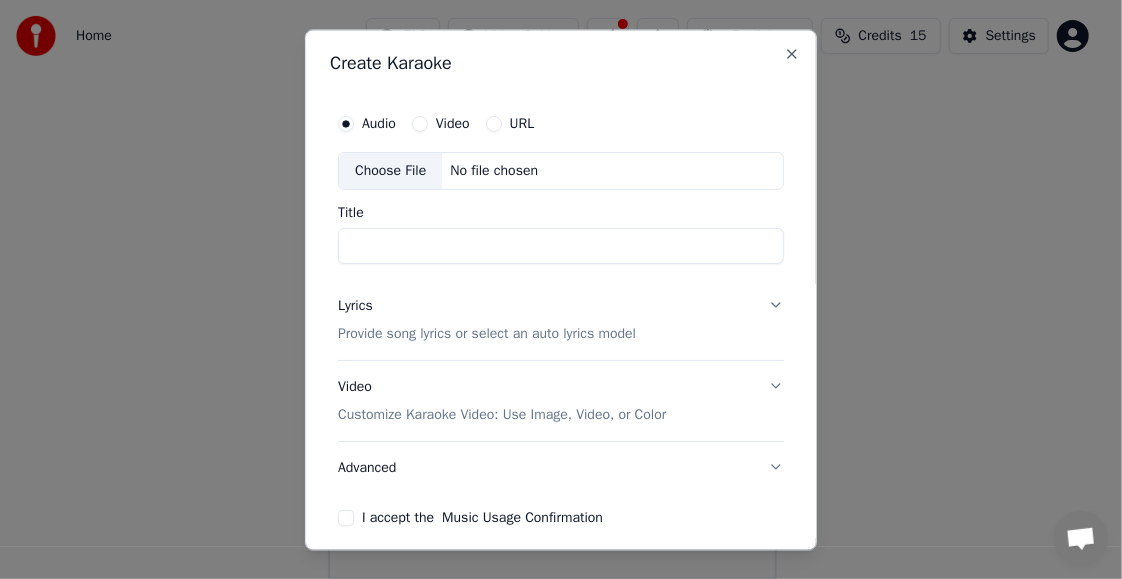 click on "Choose File" at bounding box center (390, 171) 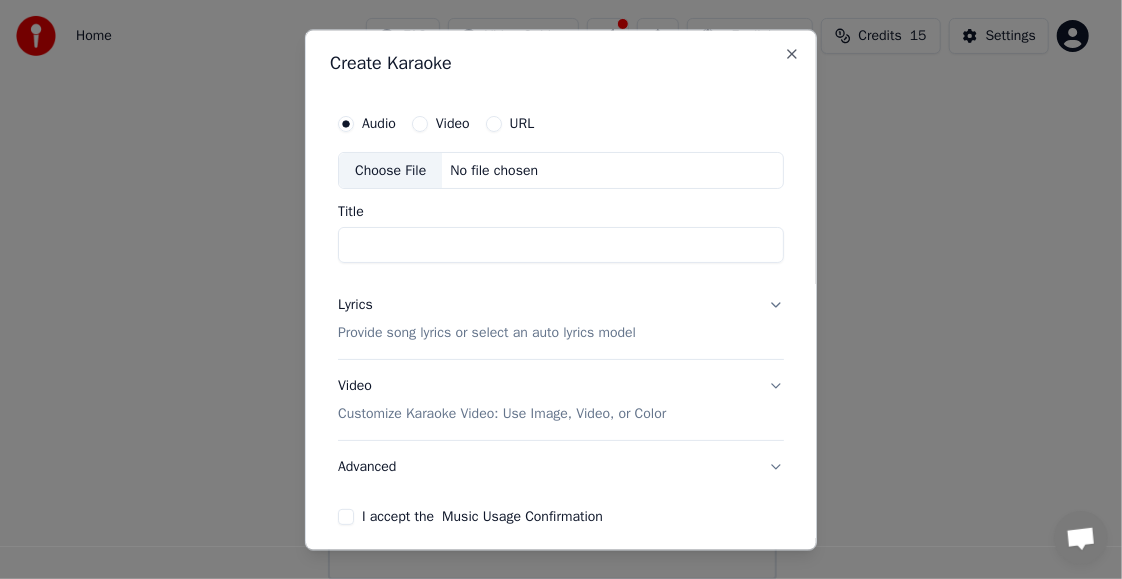 type on "**********" 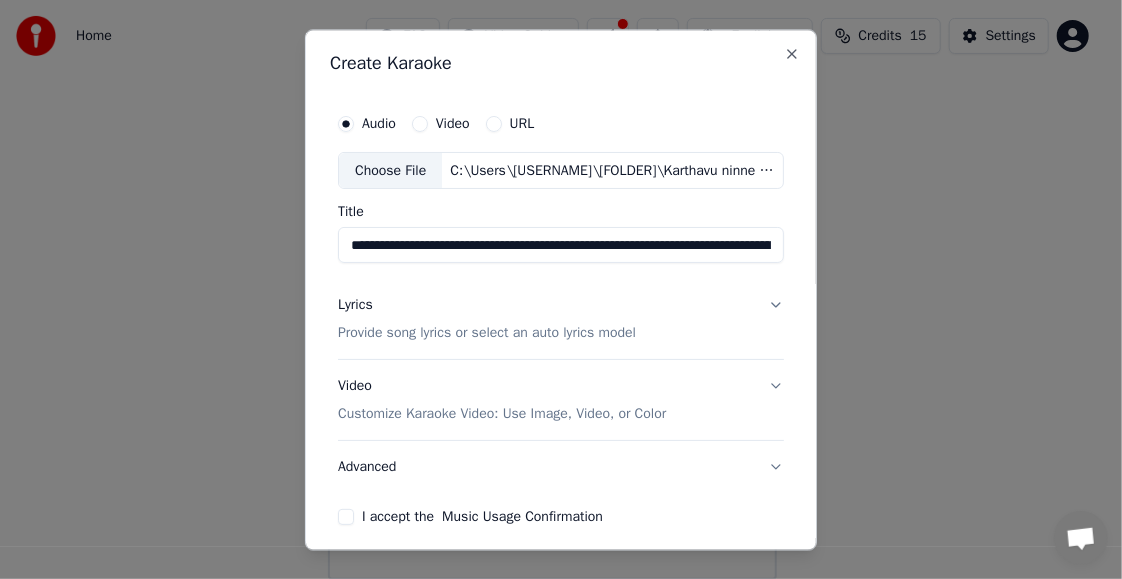 click on "Lyrics Provide song lyrics or select an auto lyrics model" at bounding box center [561, 320] 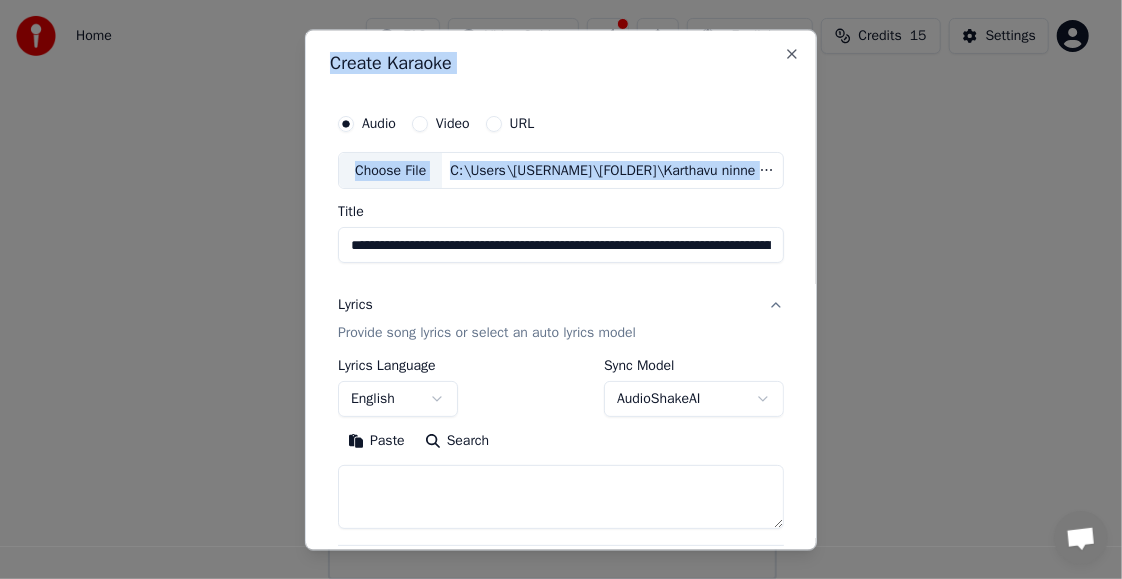 drag, startPoint x: 801, startPoint y: 236, endPoint x: 826, endPoint y: 205, distance: 39.824615 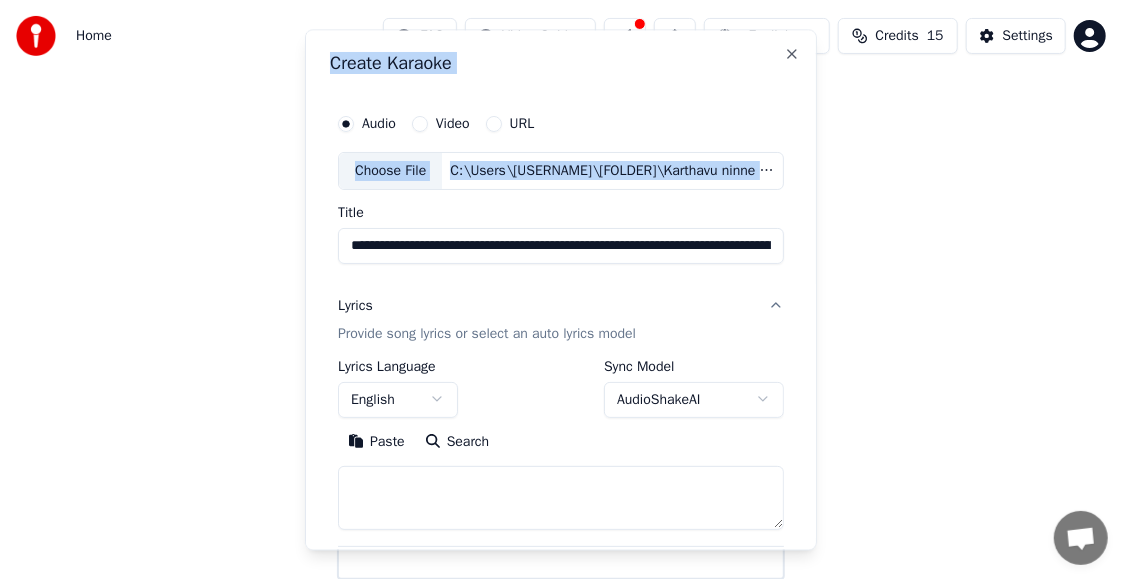 type 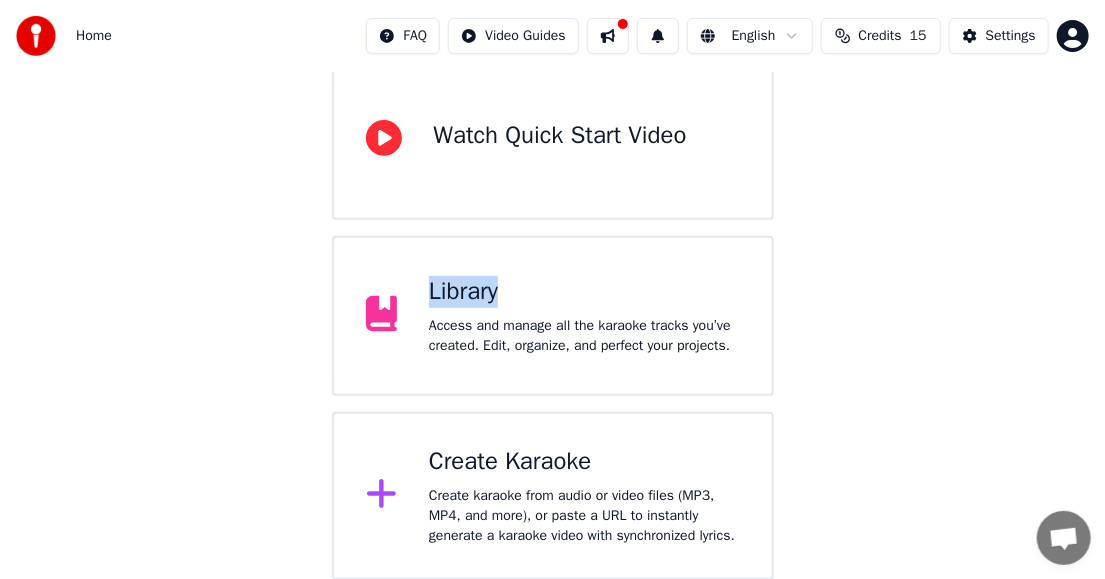 drag, startPoint x: 826, startPoint y: 205, endPoint x: 711, endPoint y: 306, distance: 153.05554 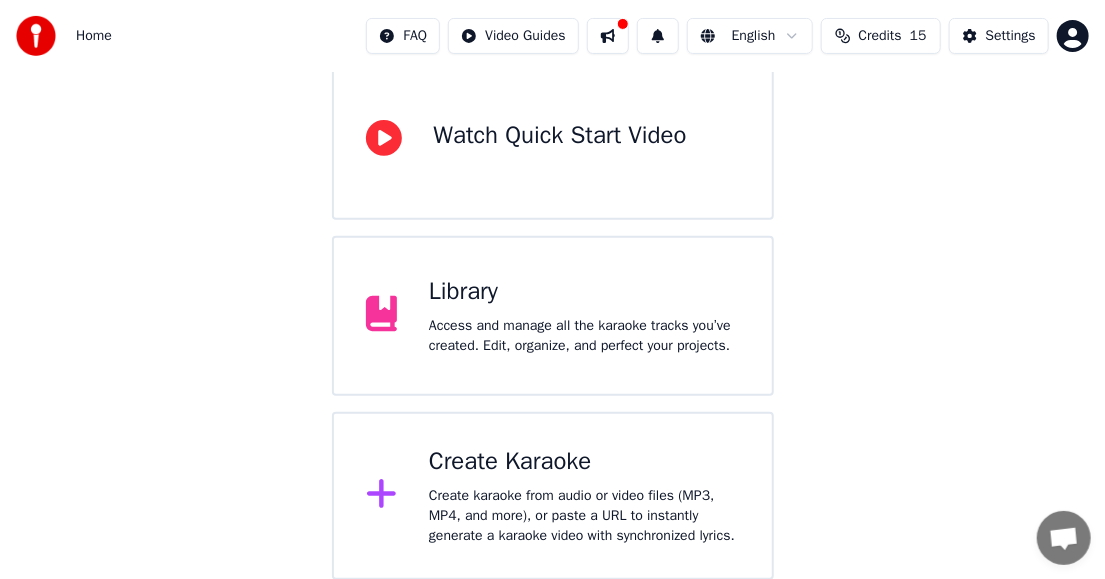 click on "Access and manage all the karaoke tracks you’ve created. Edit, organize, and perfect your projects." at bounding box center [584, 336] 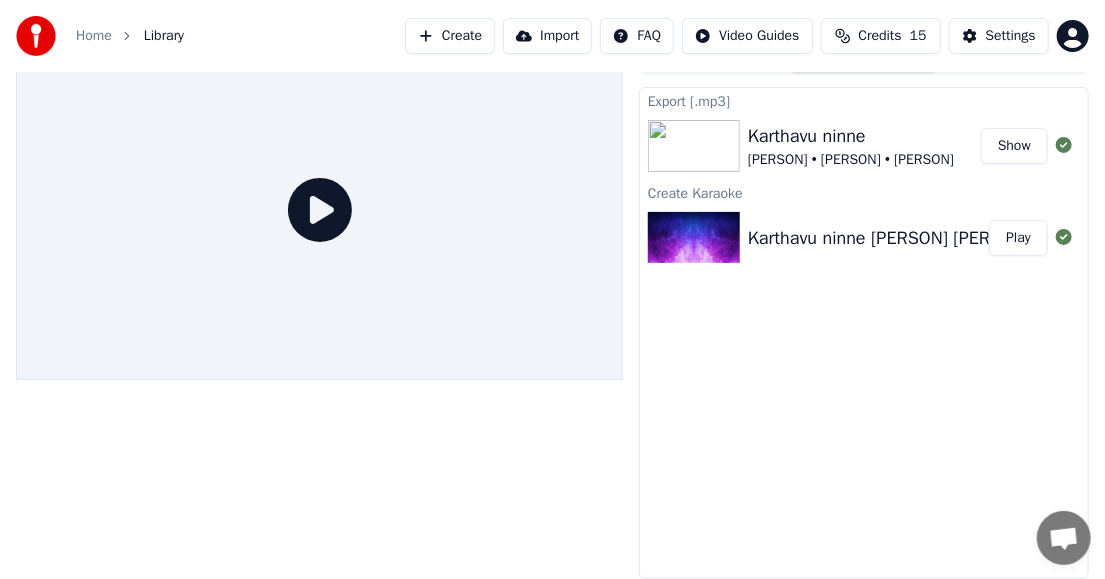 click on "Home" at bounding box center (94, 36) 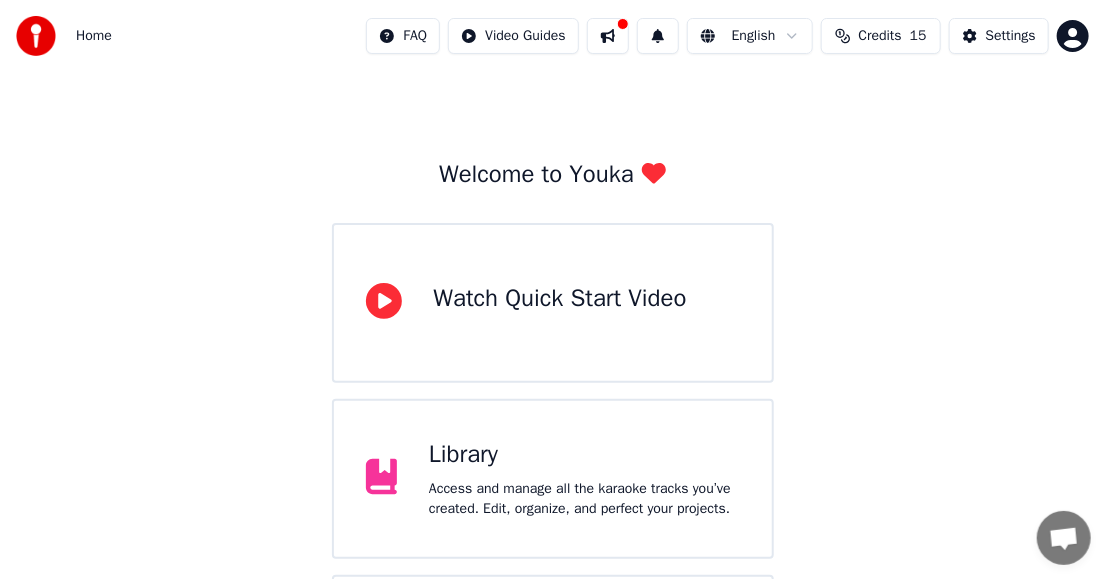 drag, startPoint x: 1086, startPoint y: 104, endPoint x: 1120, endPoint y: 165, distance: 69.83552 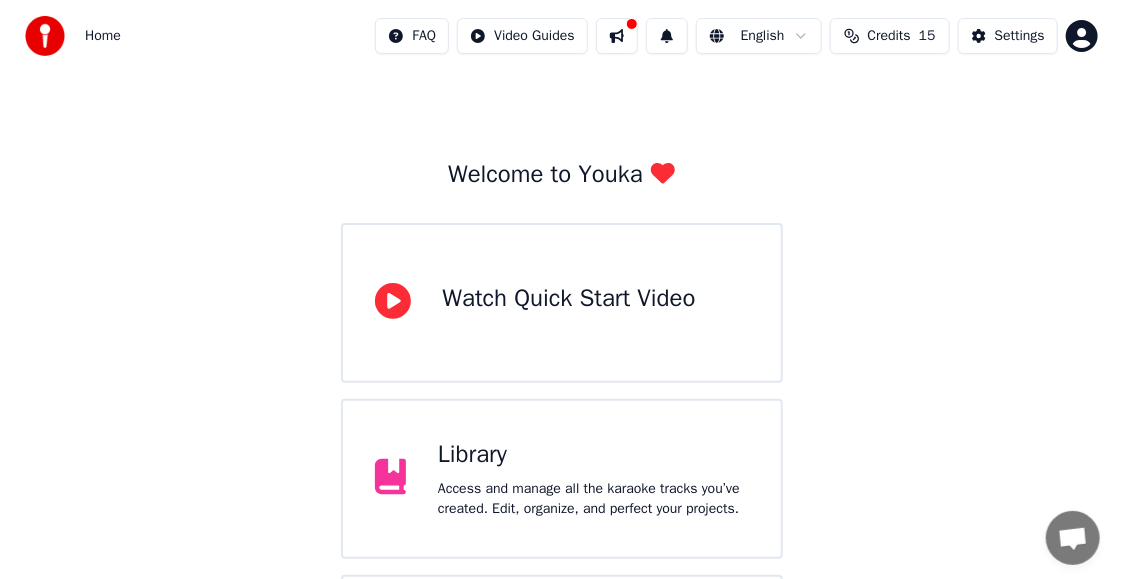 scroll, scrollTop: 196, scrollLeft: 0, axis: vertical 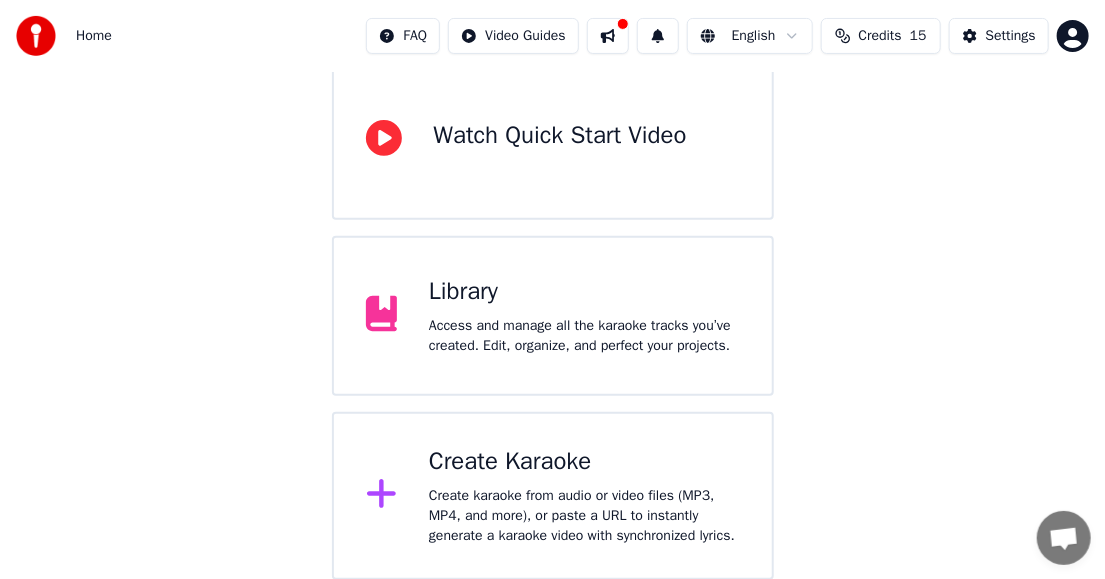 click on "Create karaoke from audio or video files (MP3, MP4, and more), or paste a URL to instantly generate a karaoke video with synchronized lyrics." at bounding box center (584, 516) 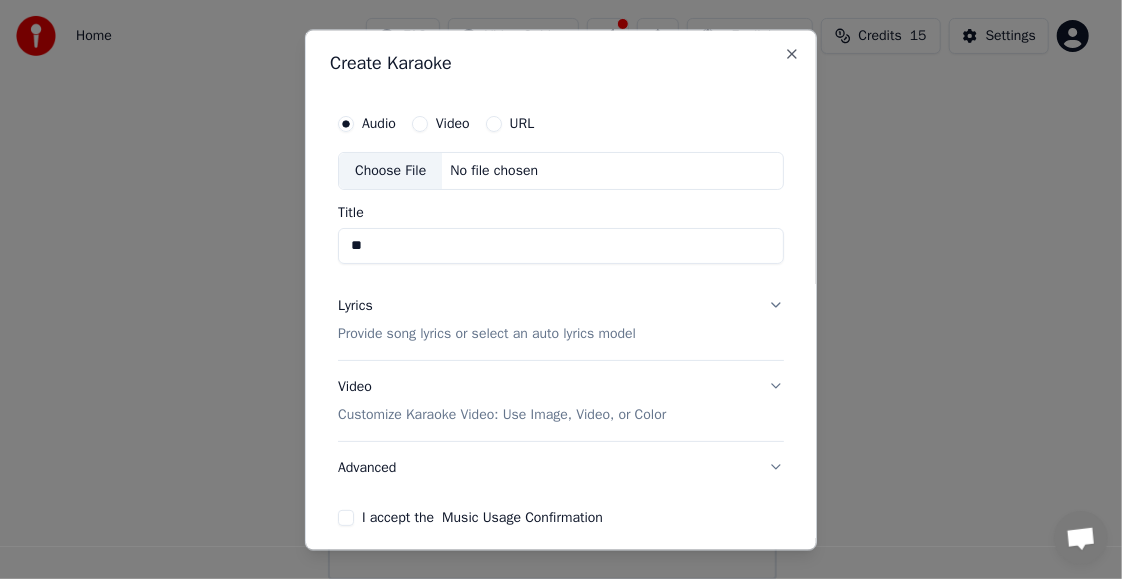 type on "**" 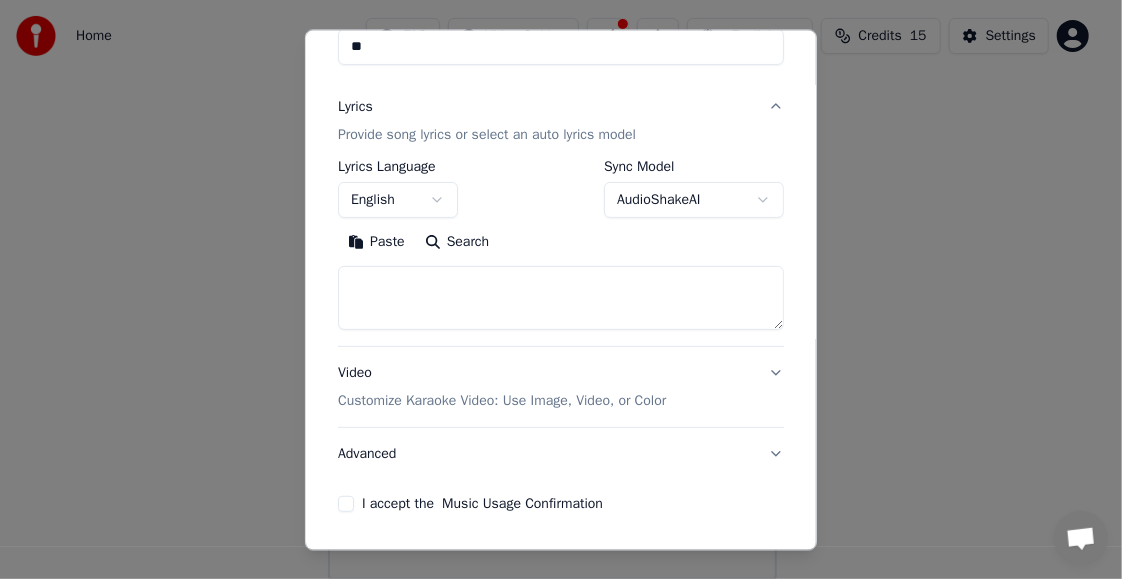 scroll, scrollTop: 268, scrollLeft: 0, axis: vertical 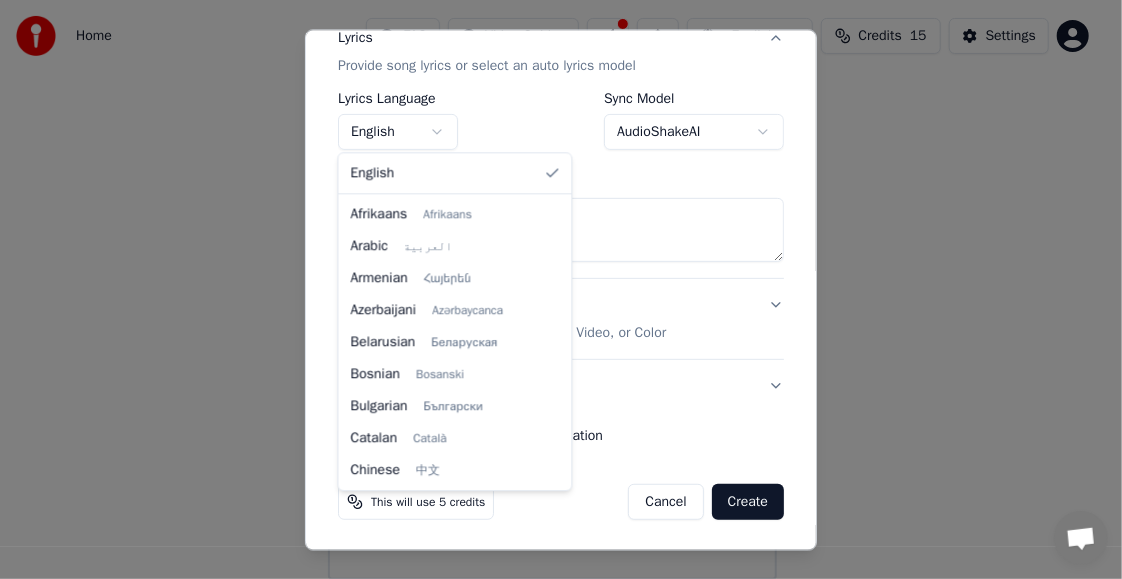 click on "**********" at bounding box center (552, 192) 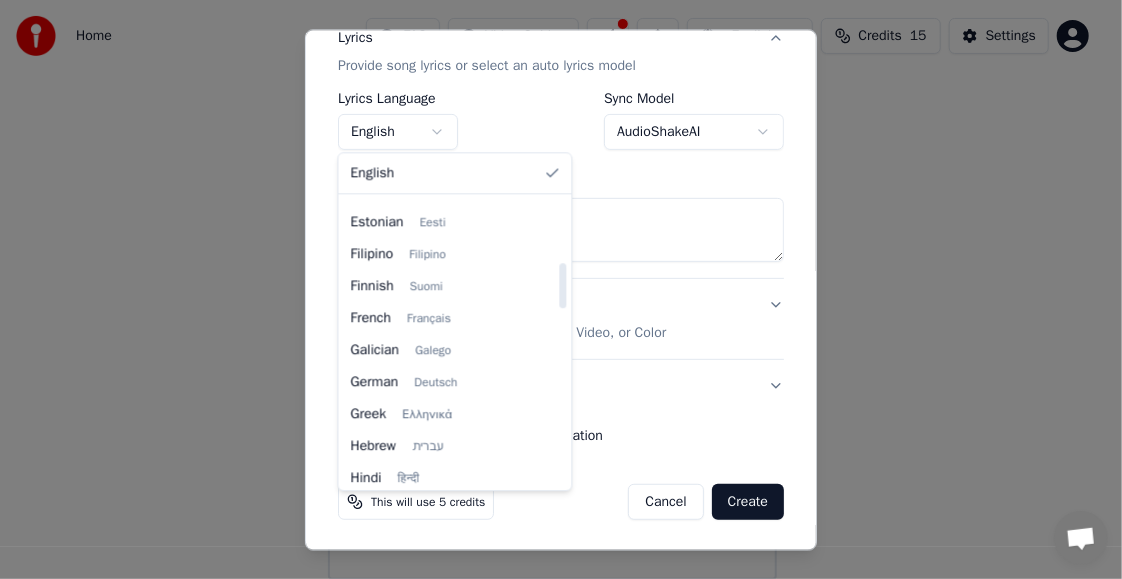 click at bounding box center [563, 342] 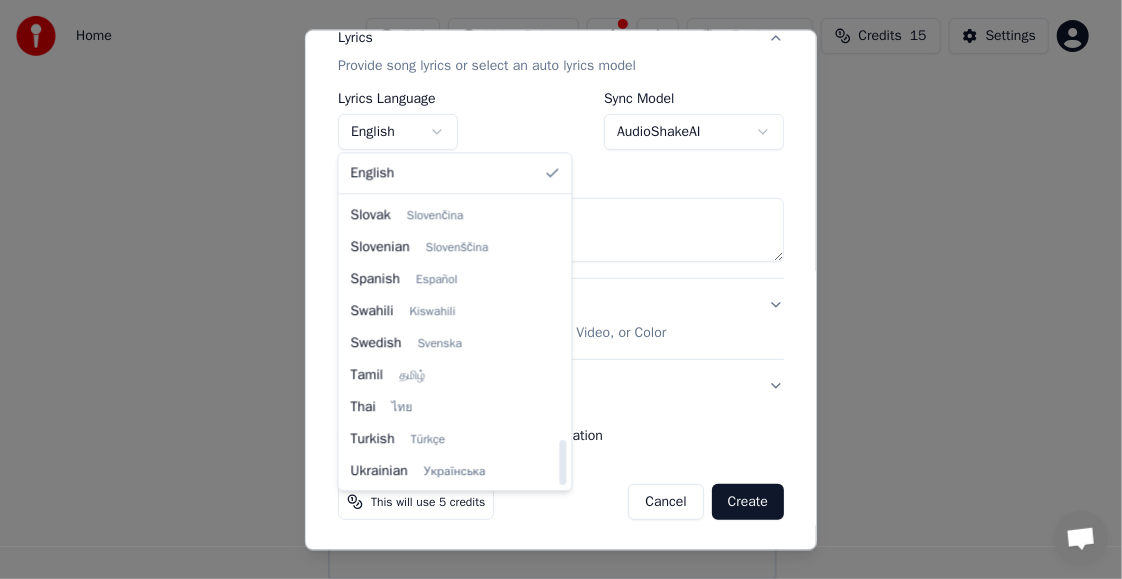 scroll, scrollTop: 1535, scrollLeft: 0, axis: vertical 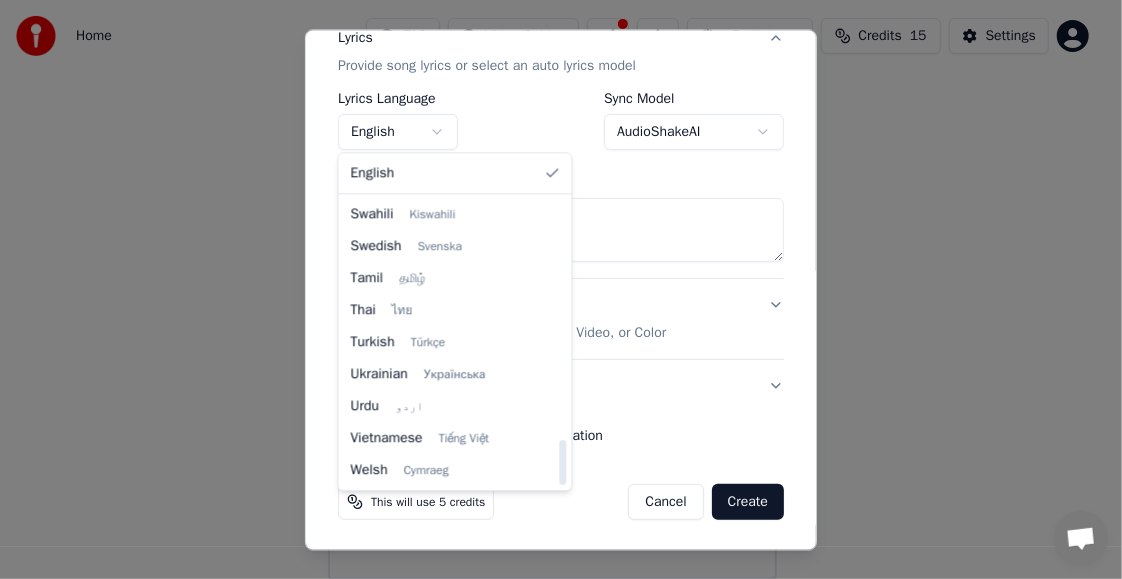 drag, startPoint x: 562, startPoint y: 285, endPoint x: 558, endPoint y: 474, distance: 189.04233 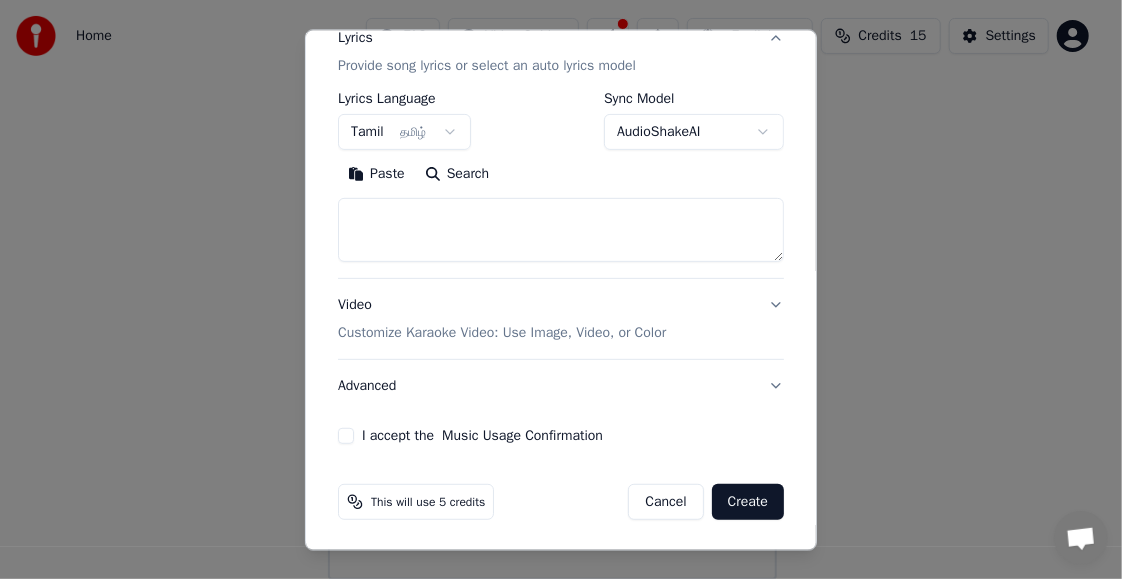 click on "**********" at bounding box center (552, 192) 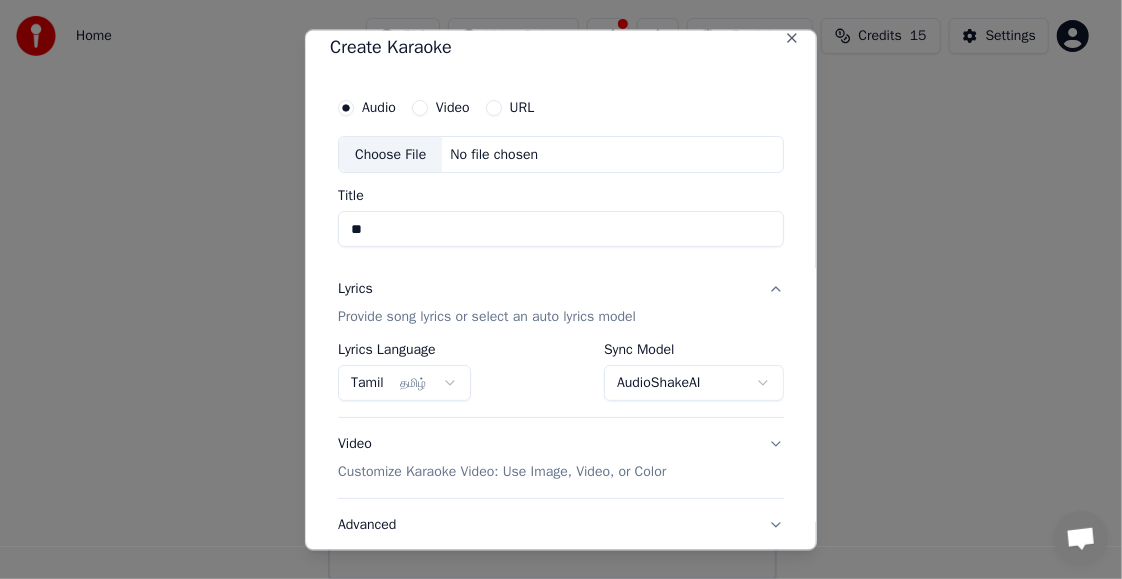 scroll, scrollTop: 155, scrollLeft: 0, axis: vertical 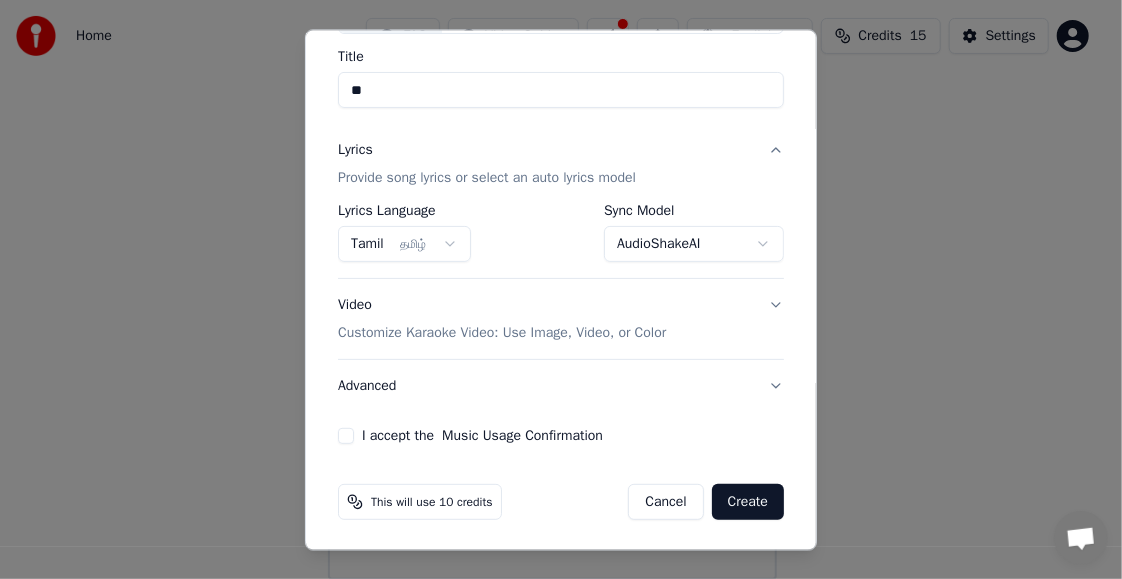click on "I accept the   Music Usage Confirmation" at bounding box center [346, 437] 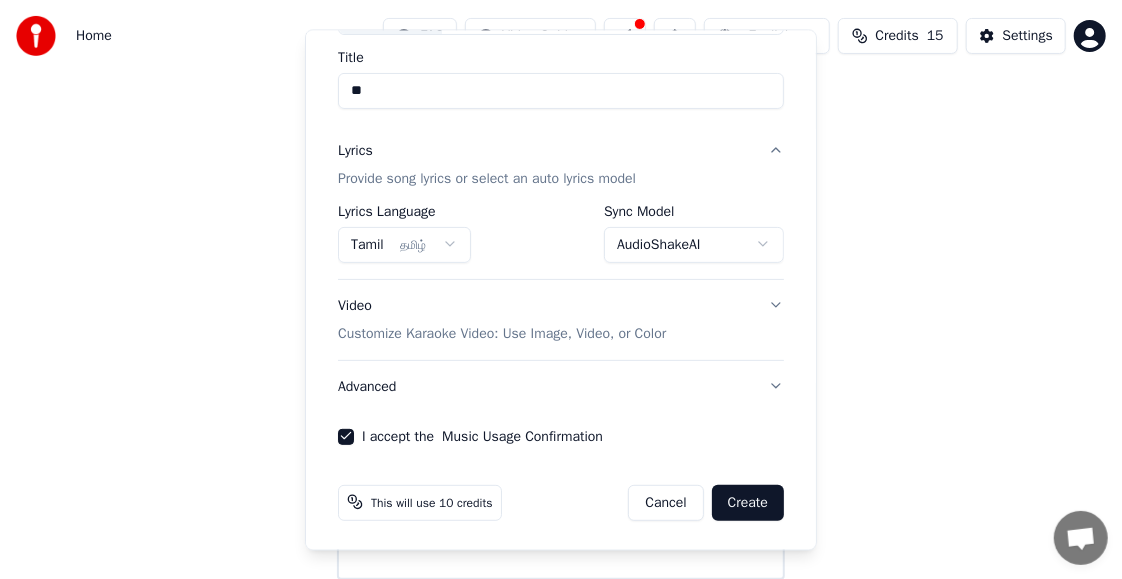 select on "**********" 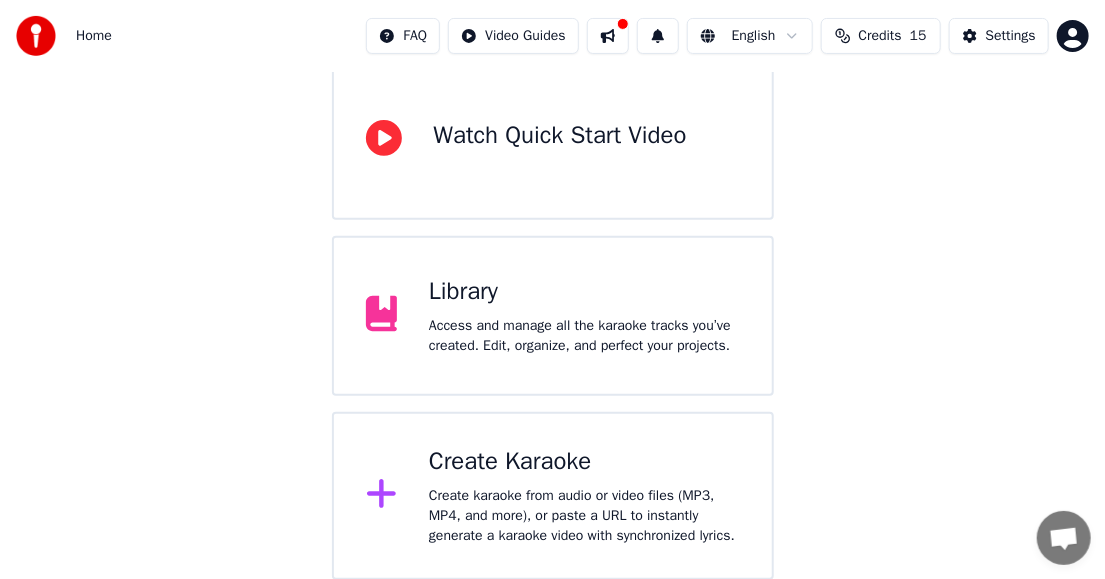 drag, startPoint x: 819, startPoint y: 94, endPoint x: 701, endPoint y: 243, distance: 190.06578 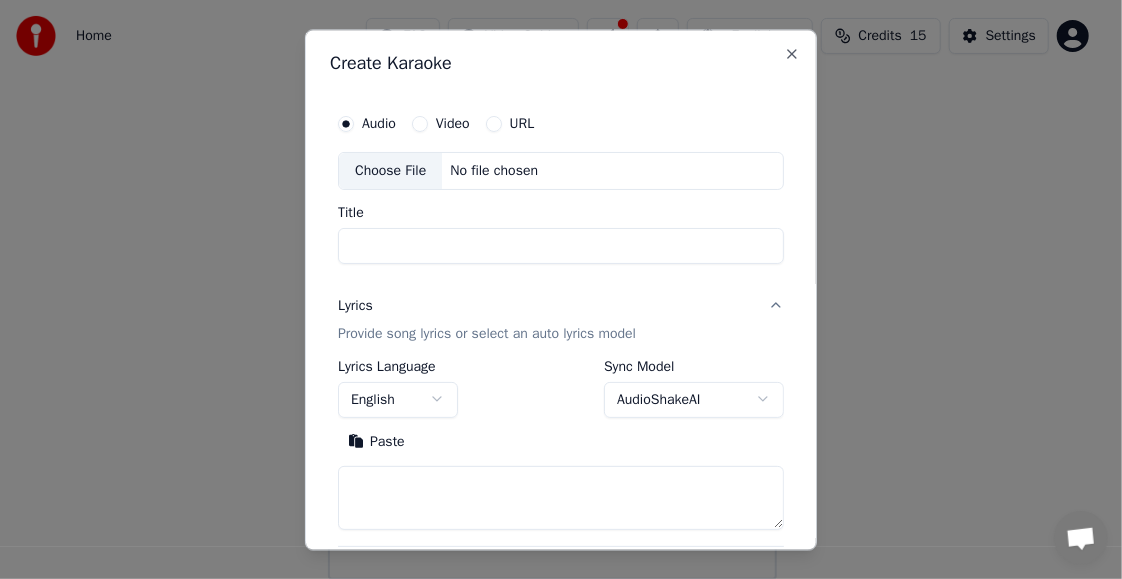 click on "Choose File" at bounding box center (390, 171) 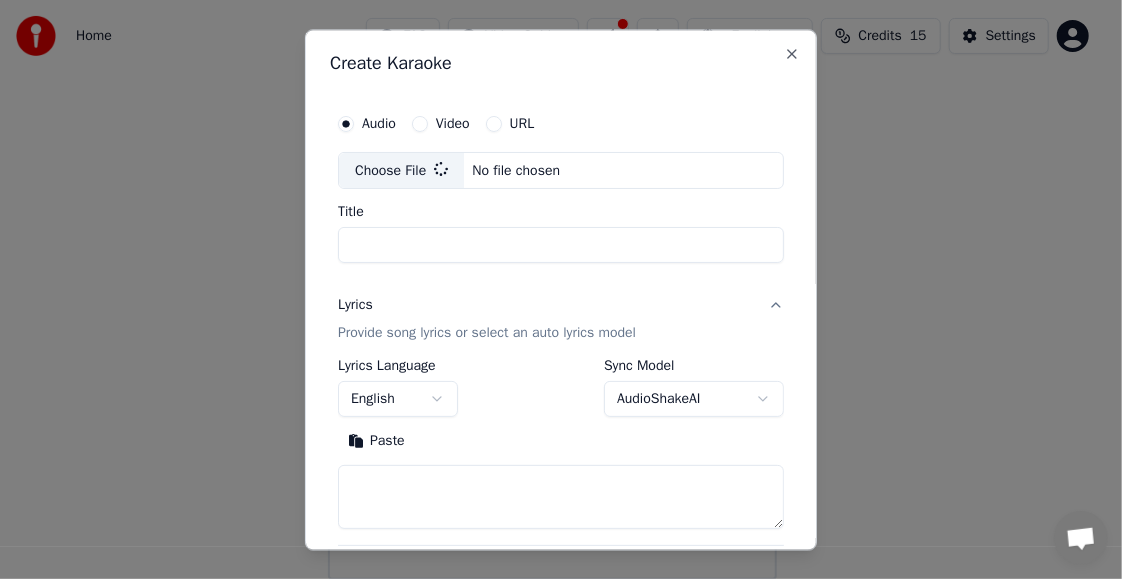 type on "**********" 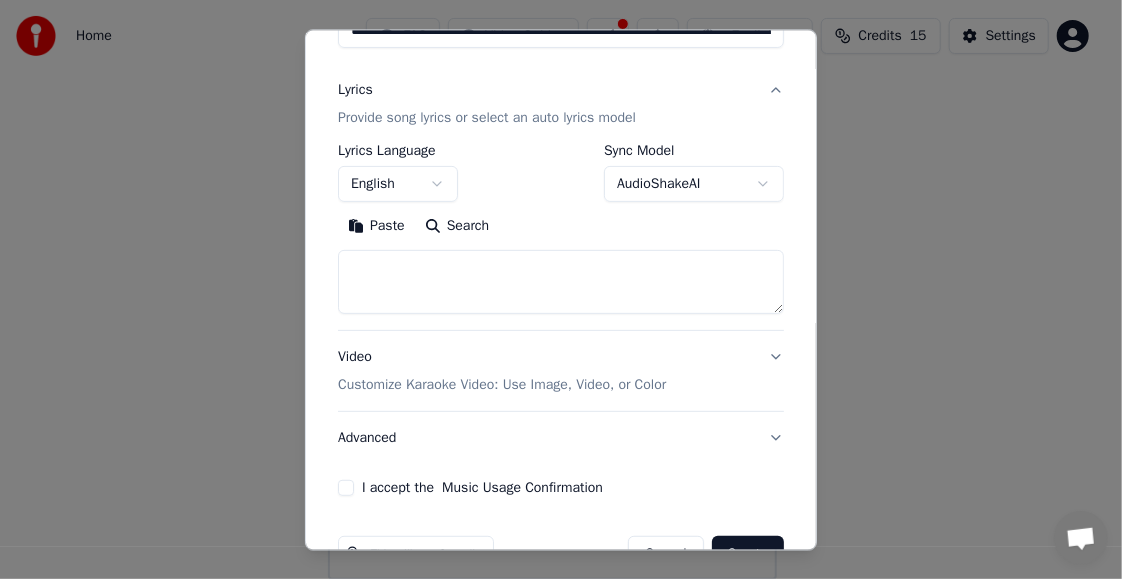 scroll, scrollTop: 243, scrollLeft: 0, axis: vertical 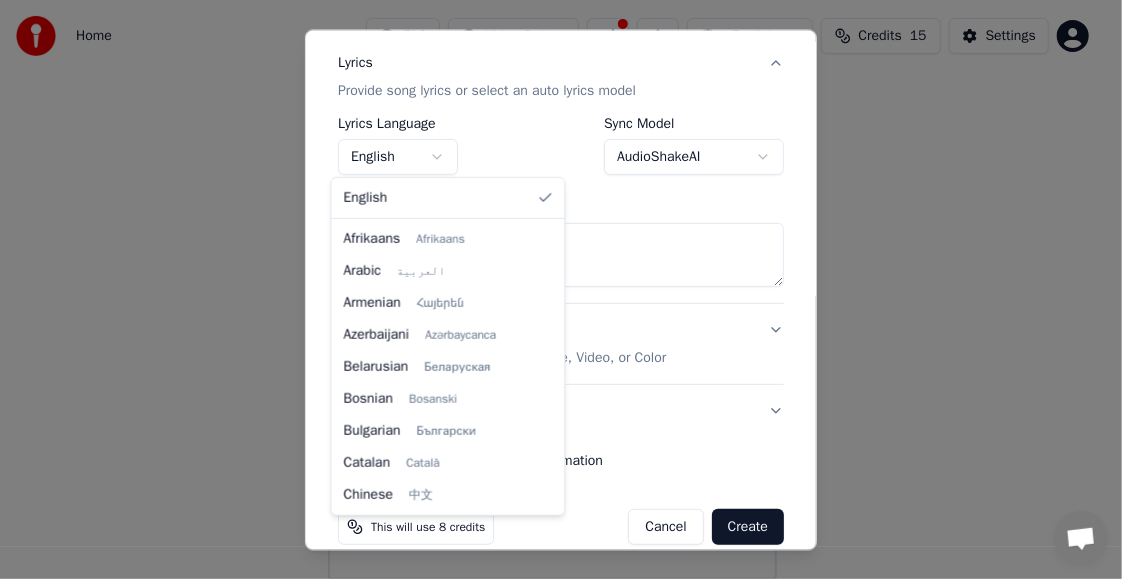 click on "**********" at bounding box center (552, 192) 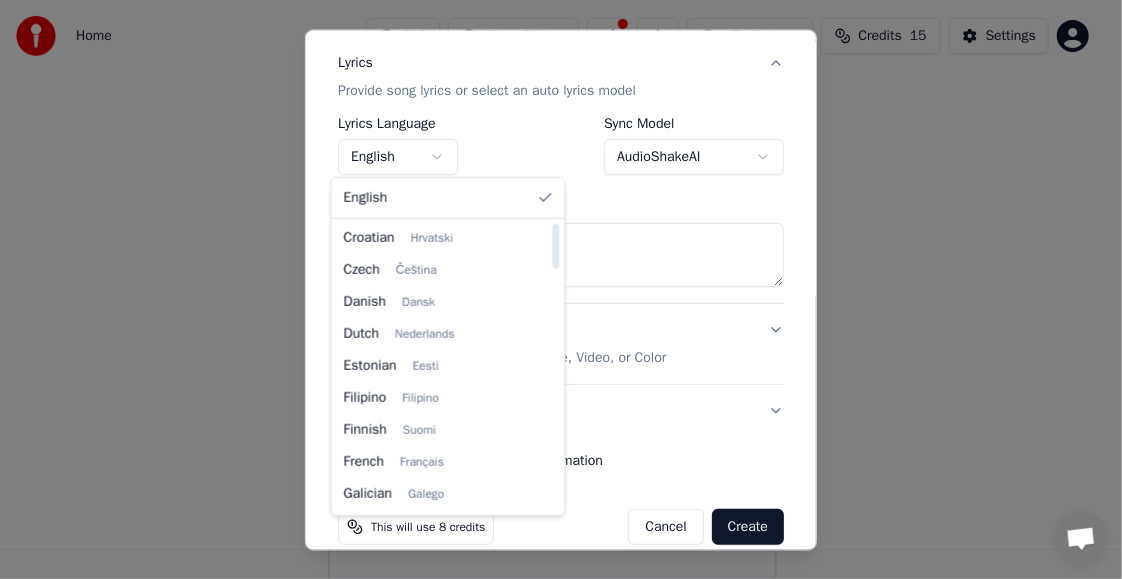 click at bounding box center [556, 367] 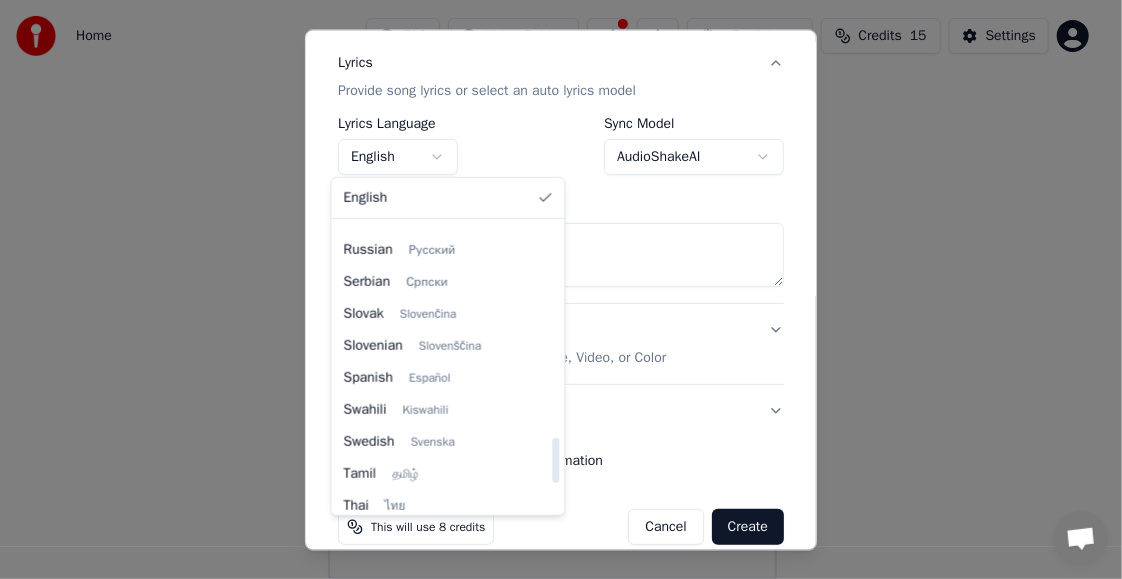 scroll, scrollTop: 1371, scrollLeft: 0, axis: vertical 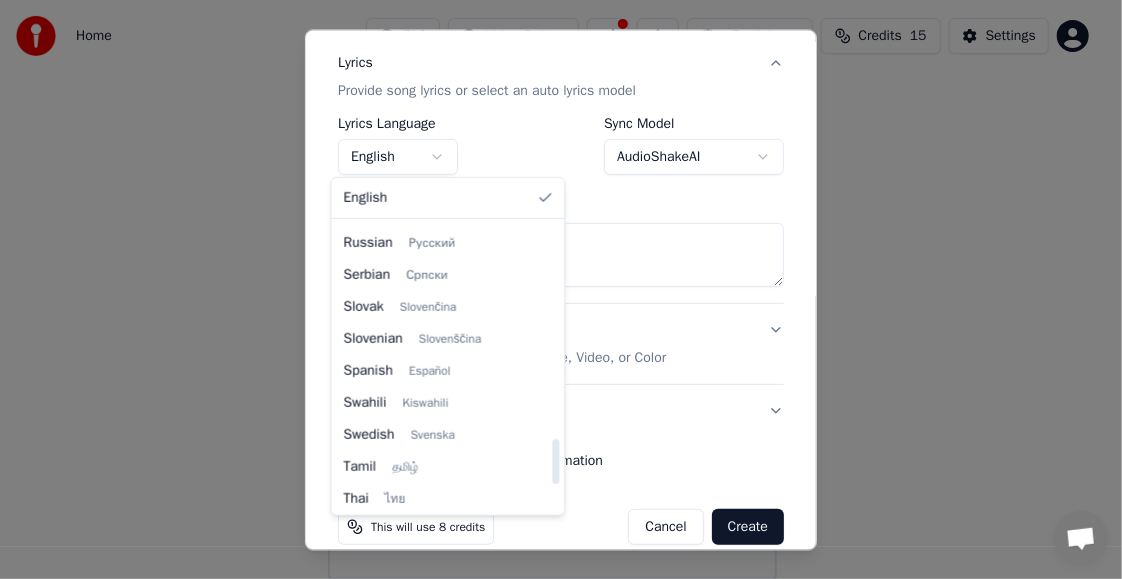 drag, startPoint x: 550, startPoint y: 291, endPoint x: 542, endPoint y: 461, distance: 170.18813 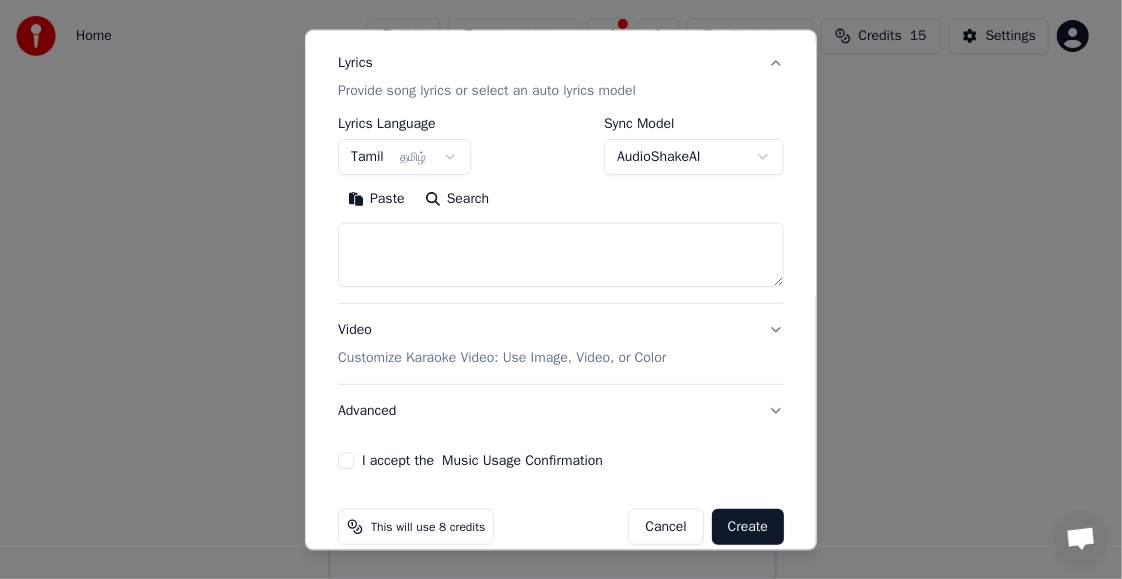 click on "**********" at bounding box center [552, 192] 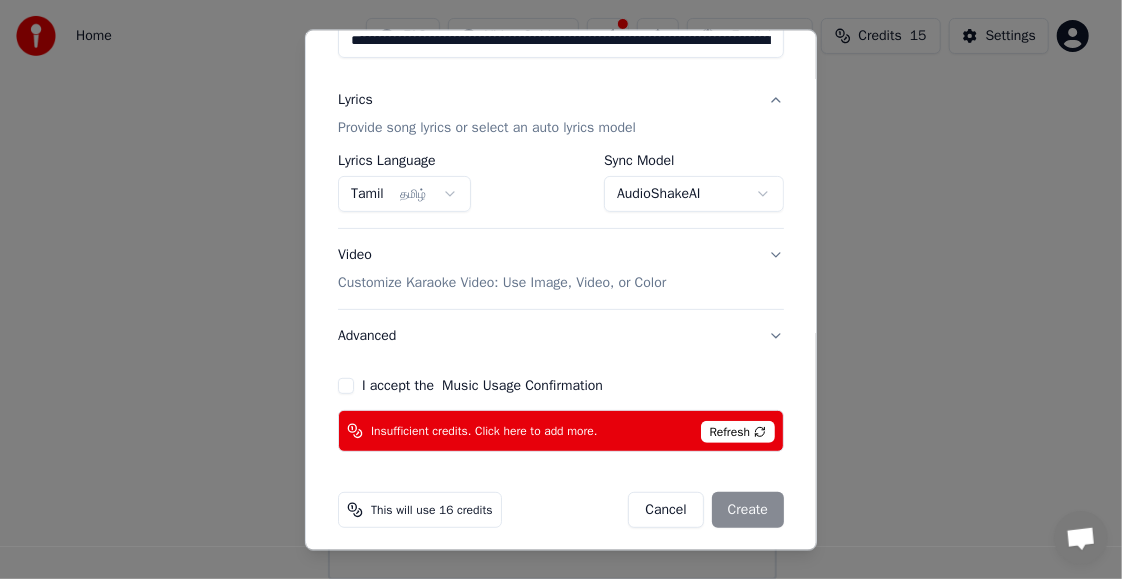 scroll, scrollTop: 213, scrollLeft: 0, axis: vertical 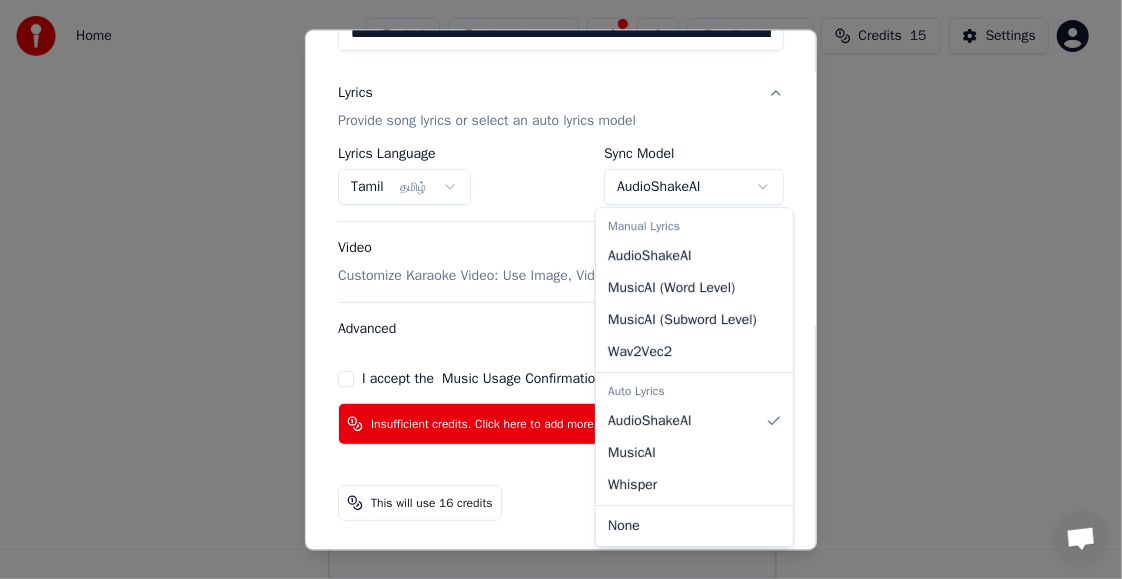 click on "**********" at bounding box center (552, 192) 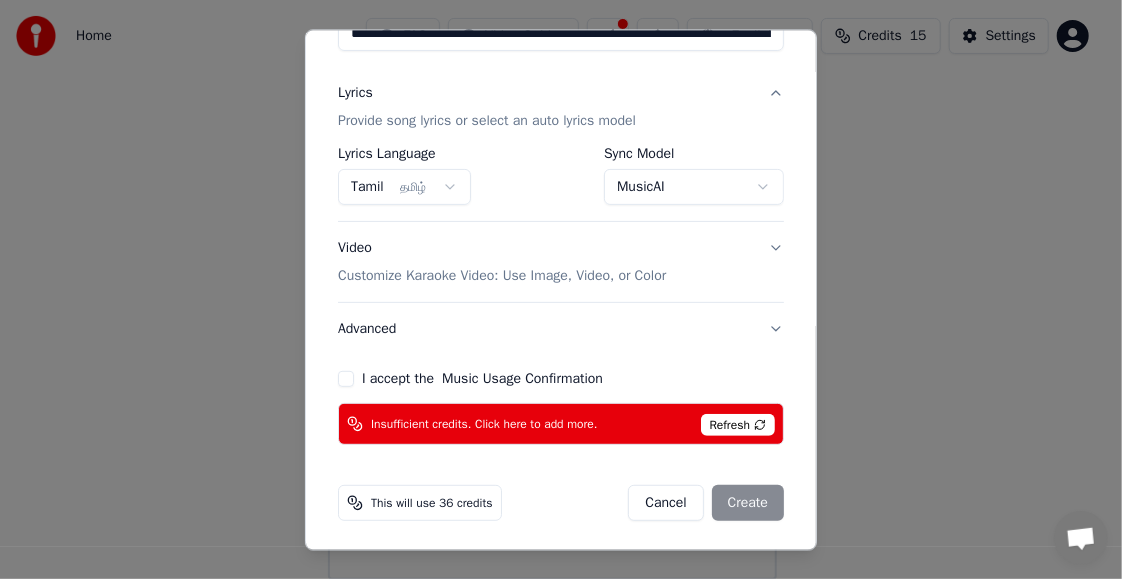 click on "Refresh" at bounding box center (738, 425) 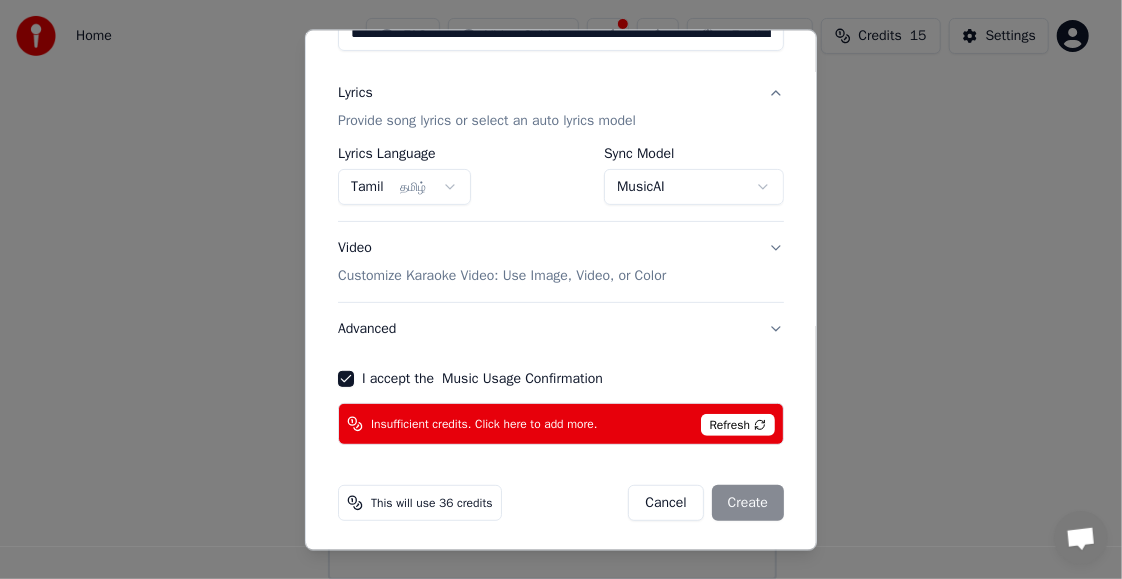 click on "**********" at bounding box center [552, 192] 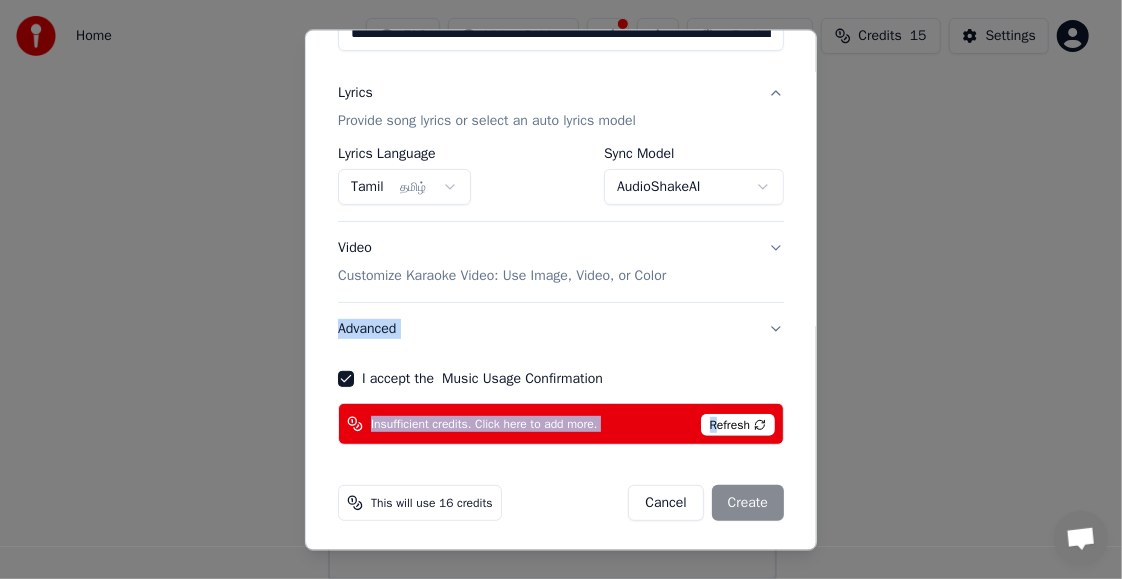 drag, startPoint x: 708, startPoint y: 418, endPoint x: 712, endPoint y: 245, distance: 173.04623 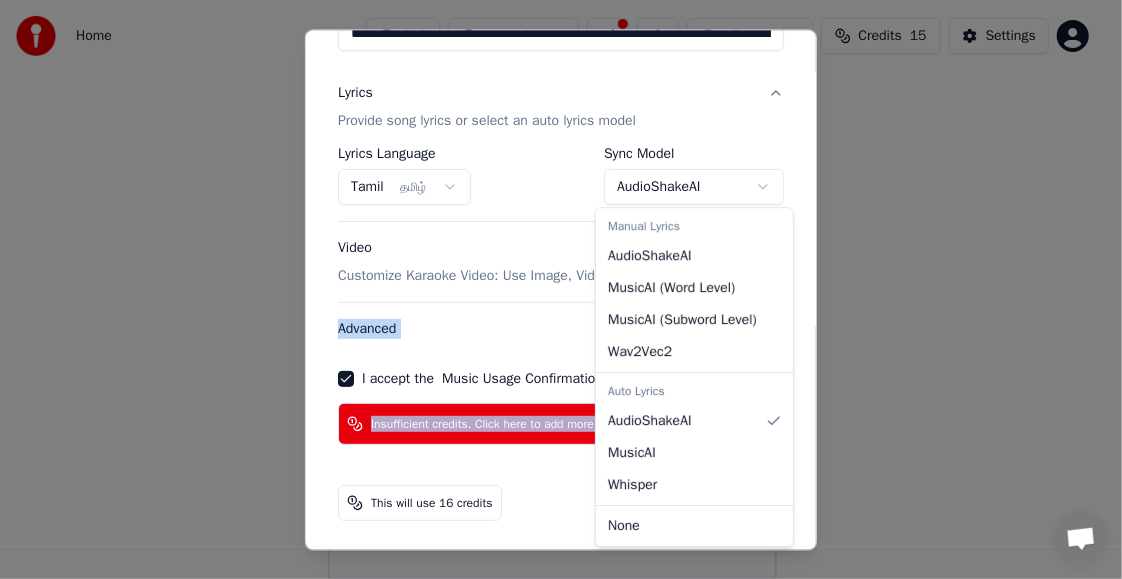 click on "**********" at bounding box center [552, 192] 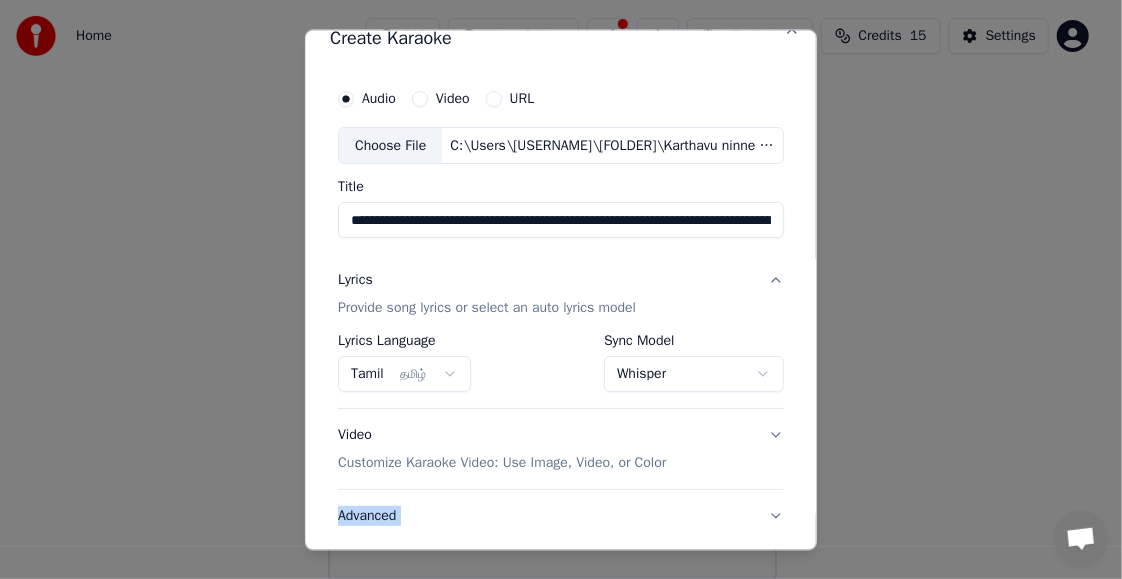 scroll, scrollTop: 155, scrollLeft: 0, axis: vertical 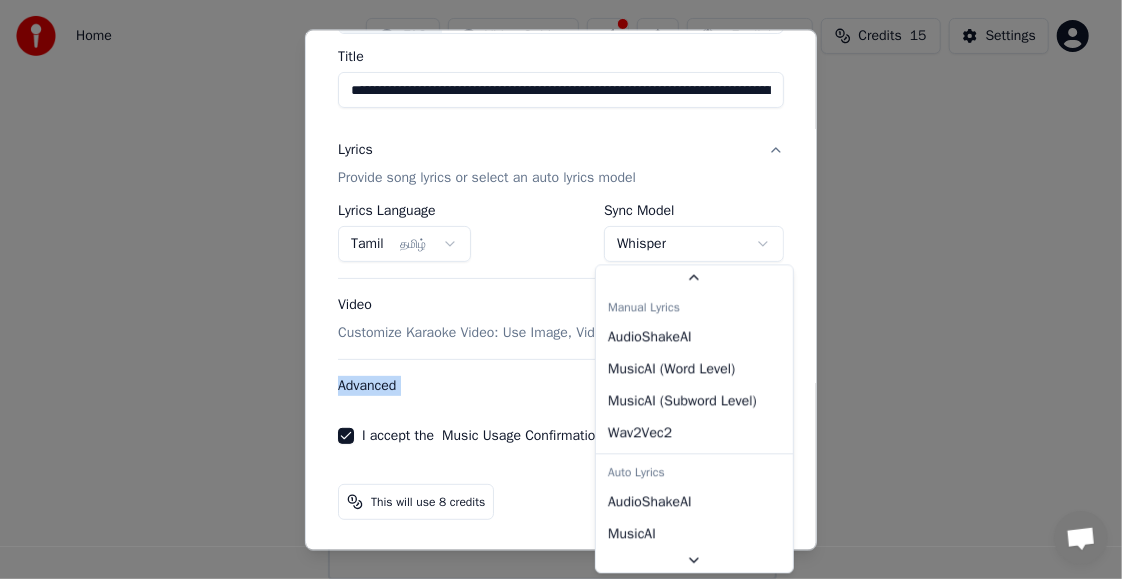 click on "**********" at bounding box center [552, 192] 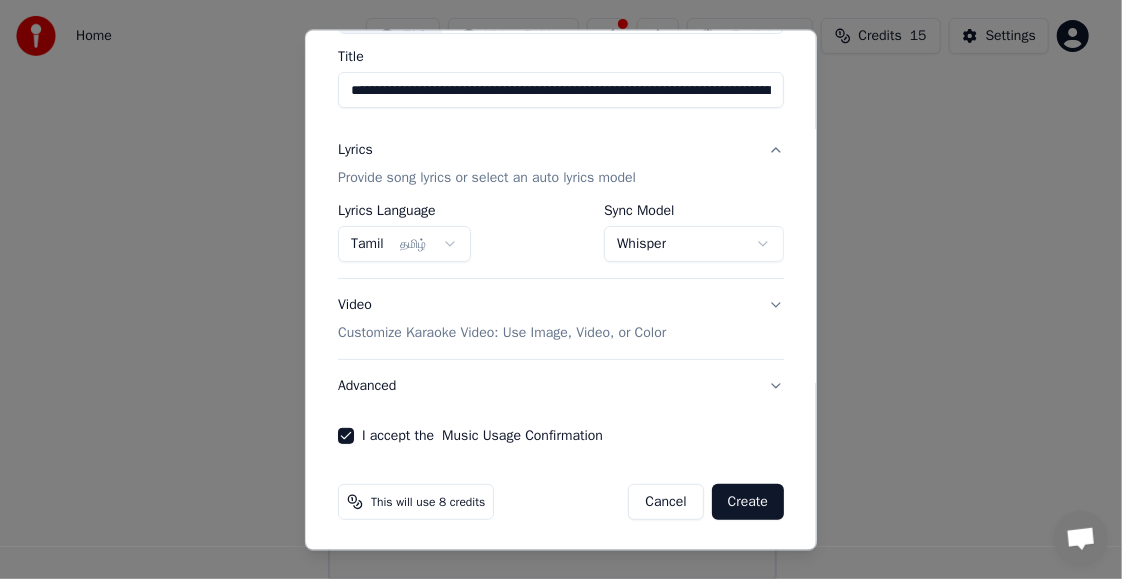 drag, startPoint x: 815, startPoint y: 182, endPoint x: 807, endPoint y: 252, distance: 70.45566 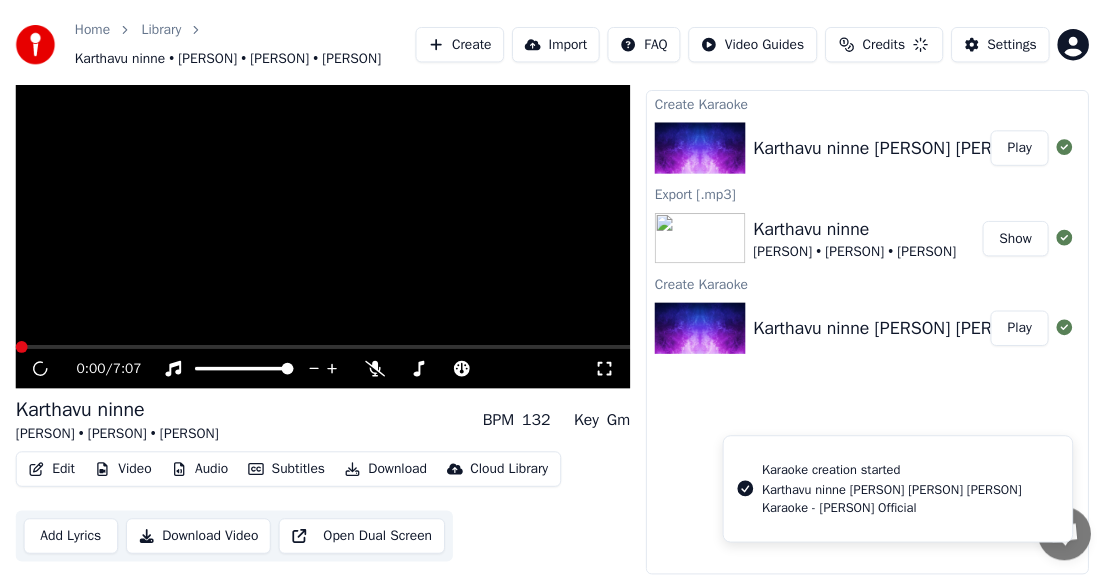 scroll, scrollTop: 63, scrollLeft: 0, axis: vertical 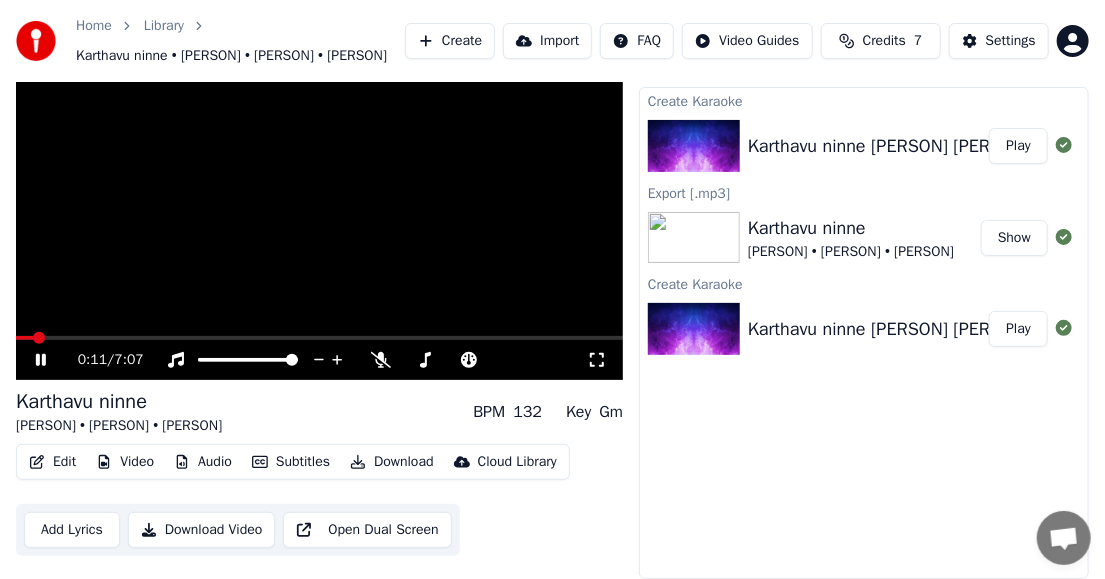 click on "Play" at bounding box center (1018, 146) 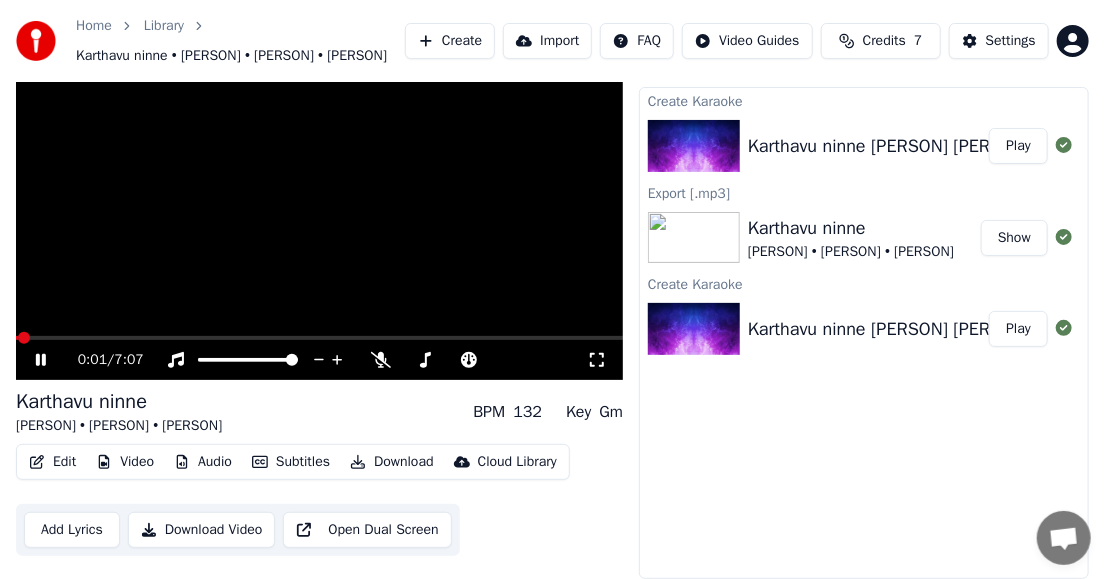 click at bounding box center [319, 338] 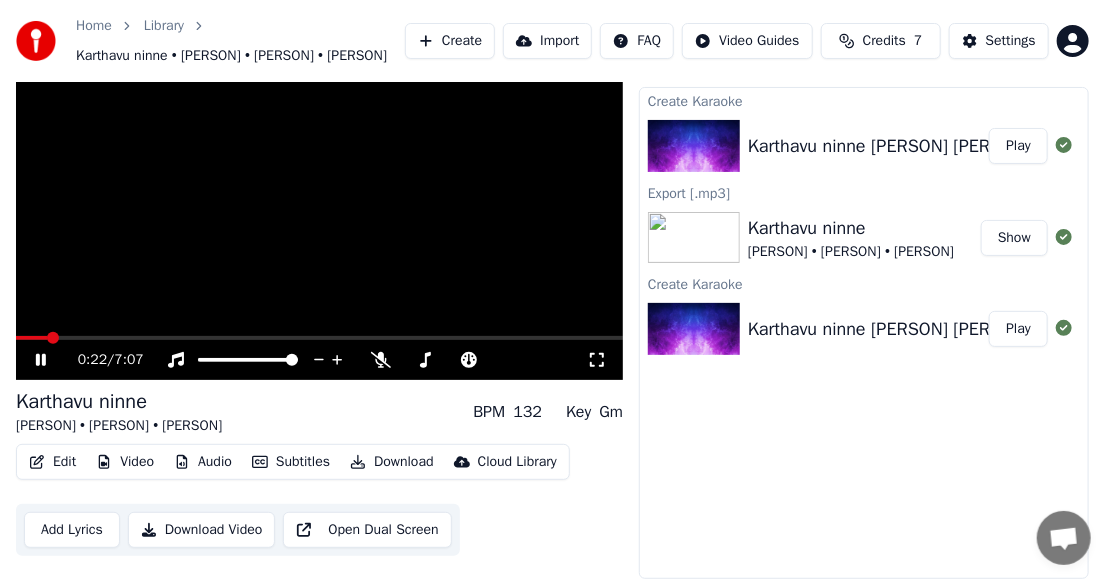 click at bounding box center (319, 209) 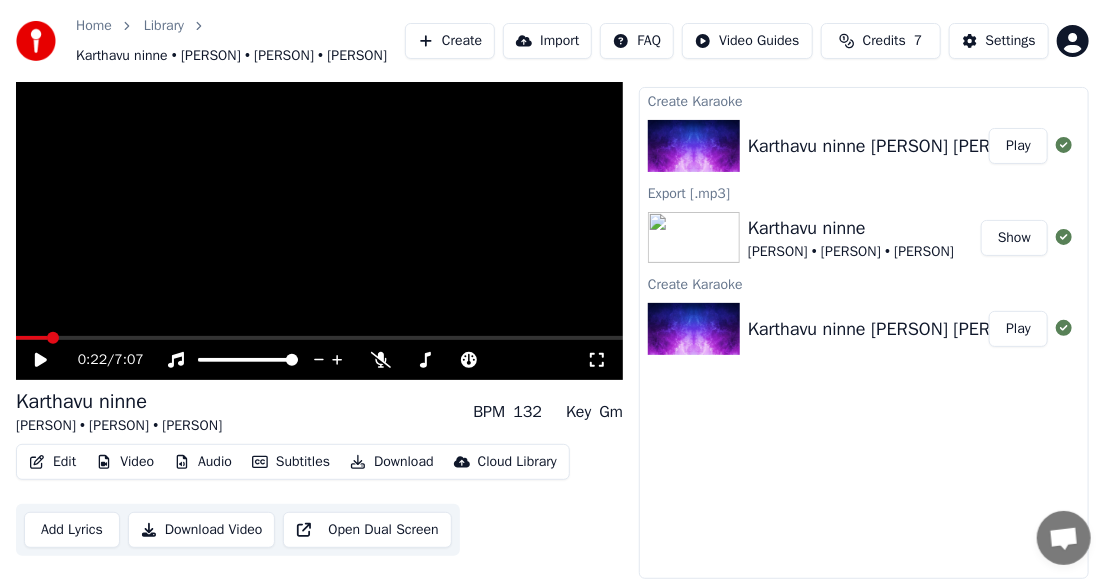 click at bounding box center (319, 209) 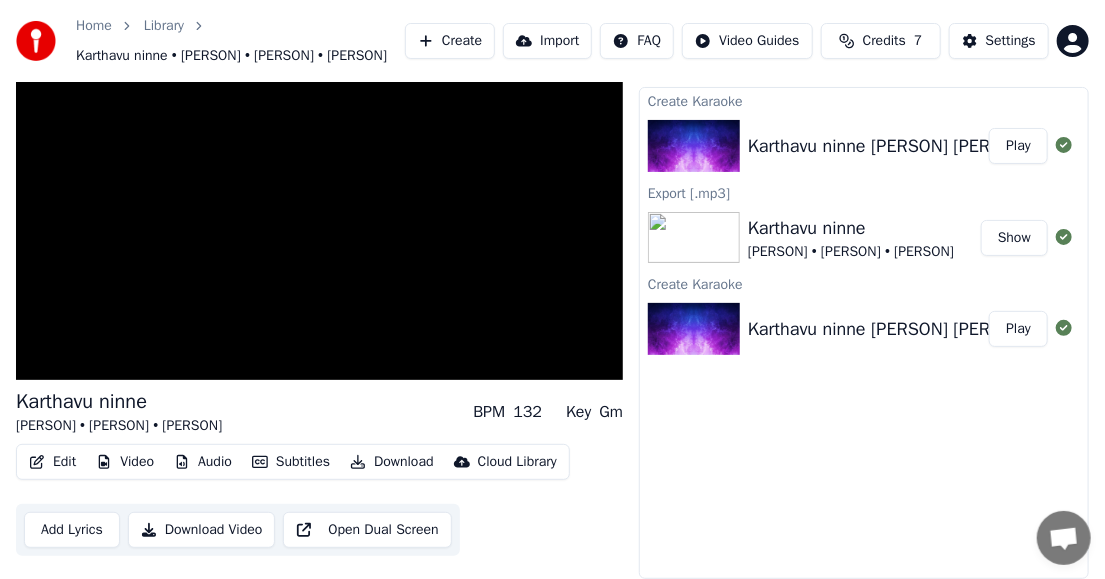 scroll, scrollTop: 30, scrollLeft: 0, axis: vertical 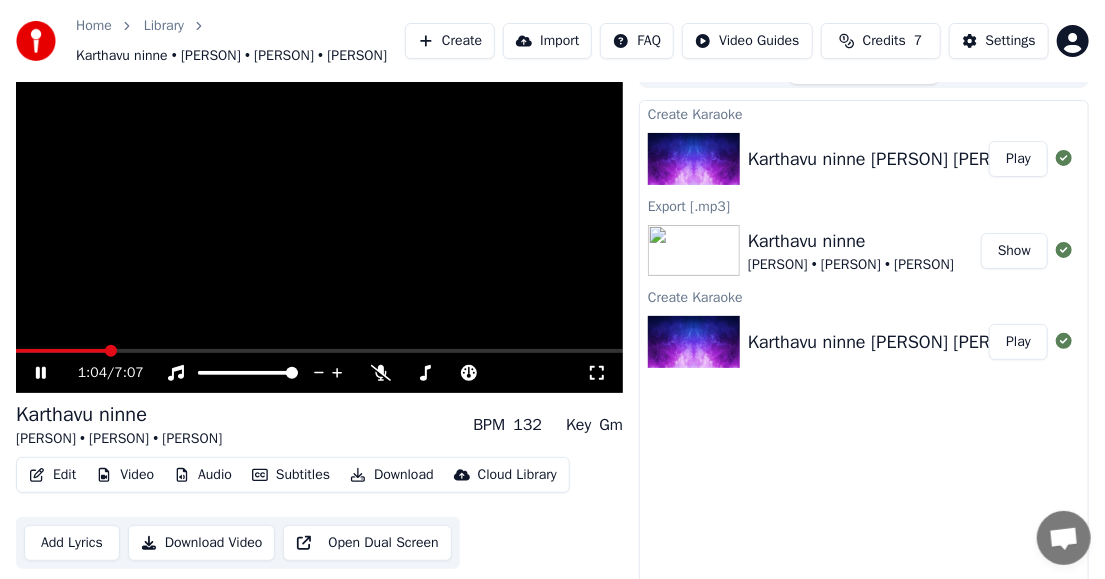 click 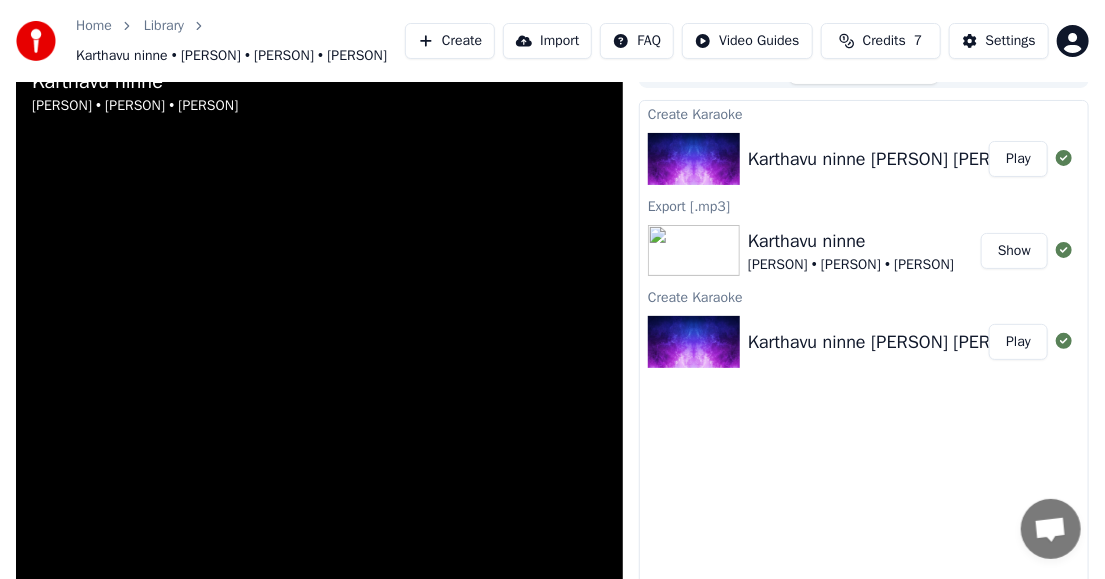 scroll, scrollTop: 0, scrollLeft: 0, axis: both 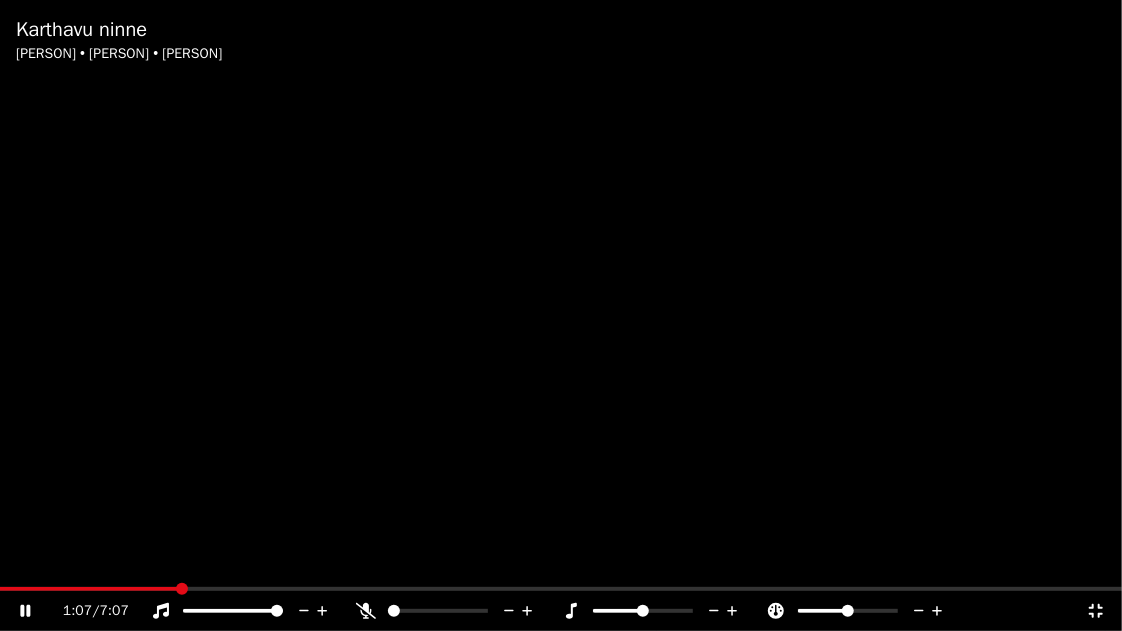 click 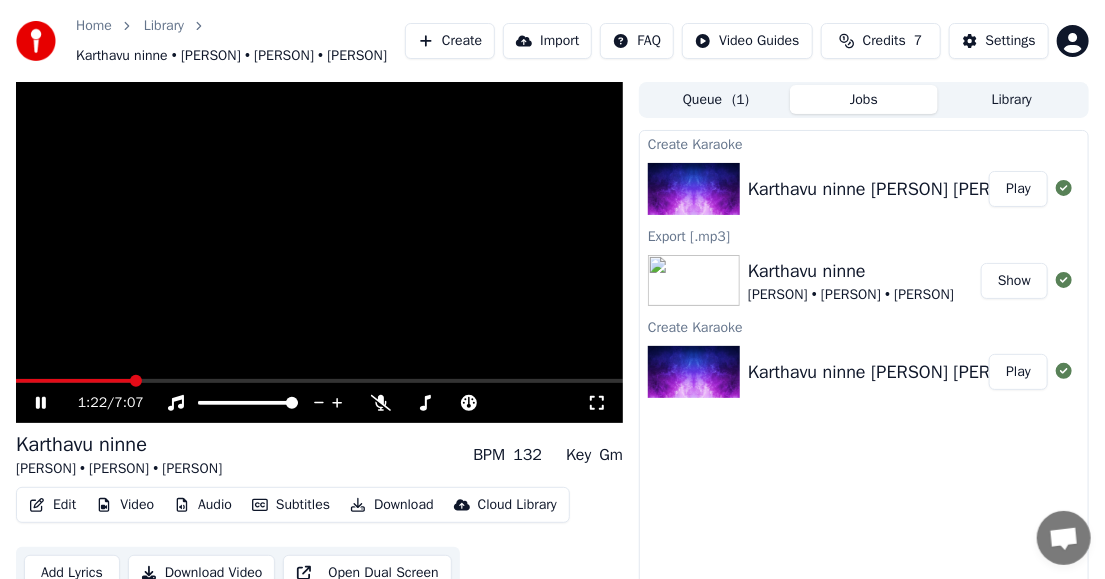 click at bounding box center [319, 381] 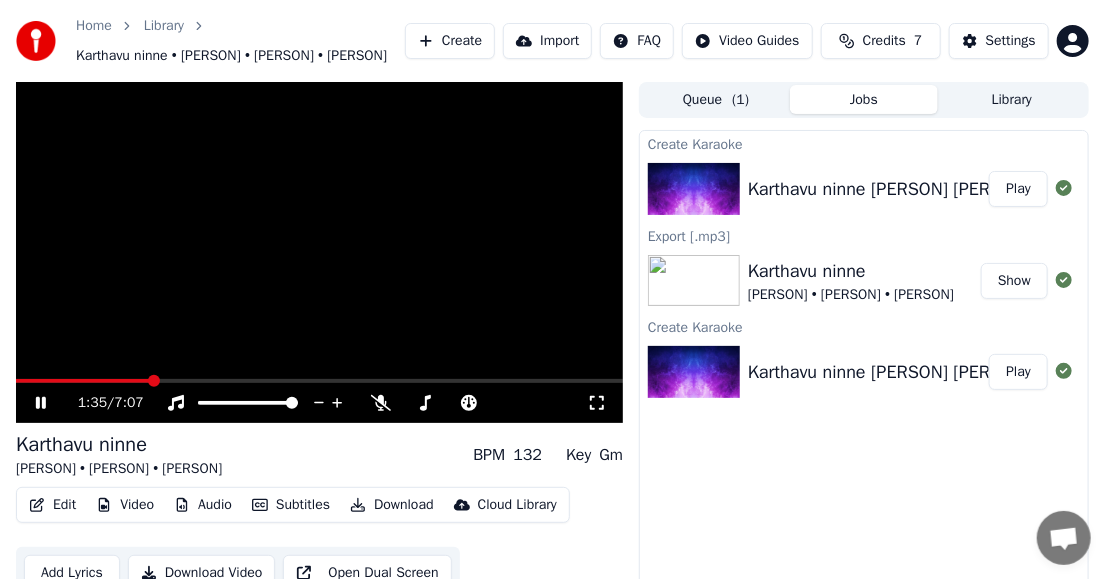 click at bounding box center (319, 381) 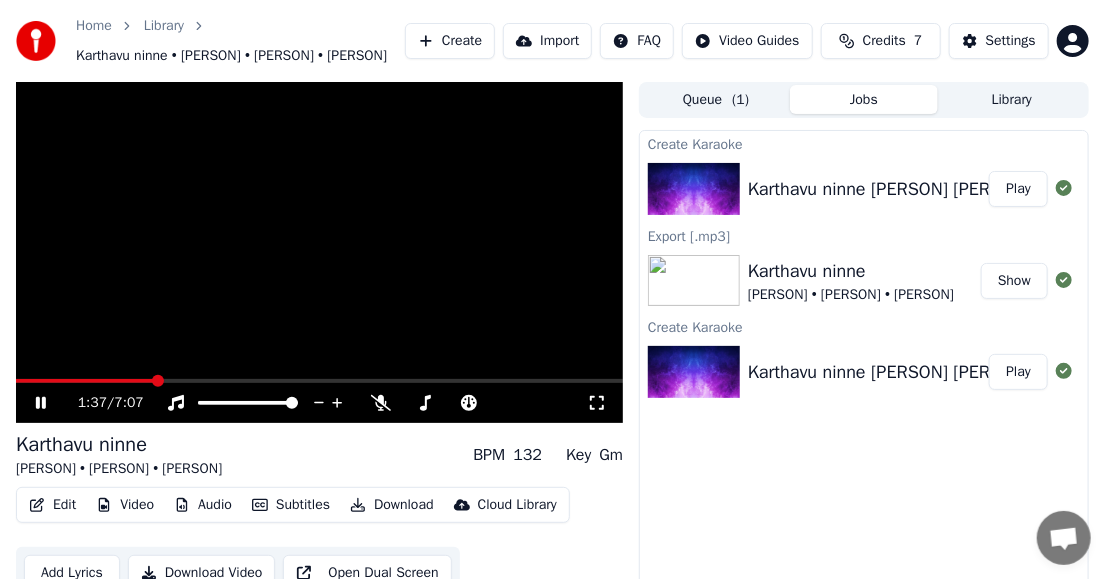 click on "Download" at bounding box center [392, 505] 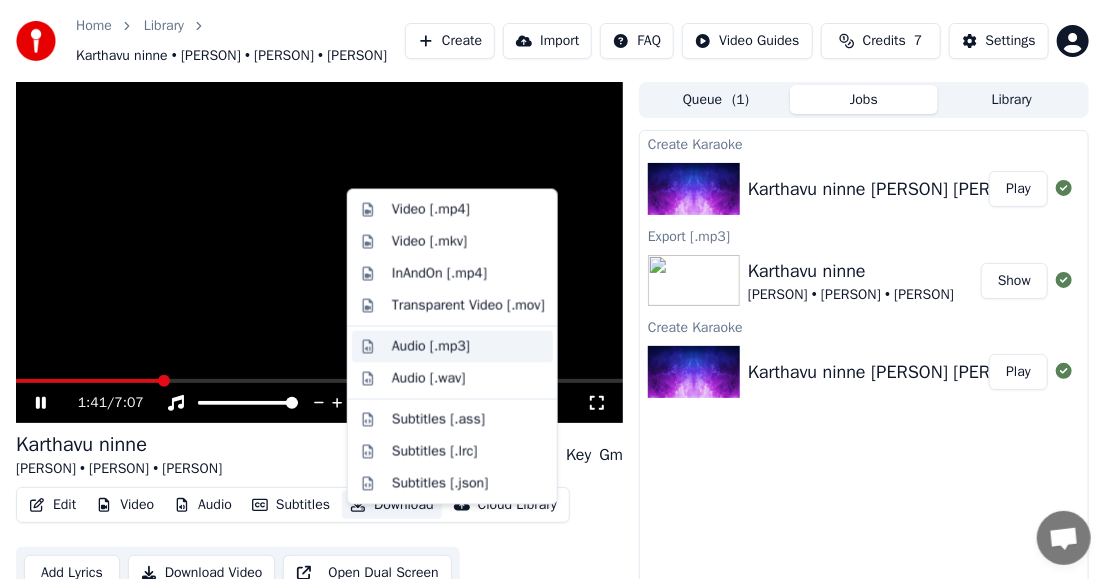 click on "Audio [.mp3]" at bounding box center [431, 347] 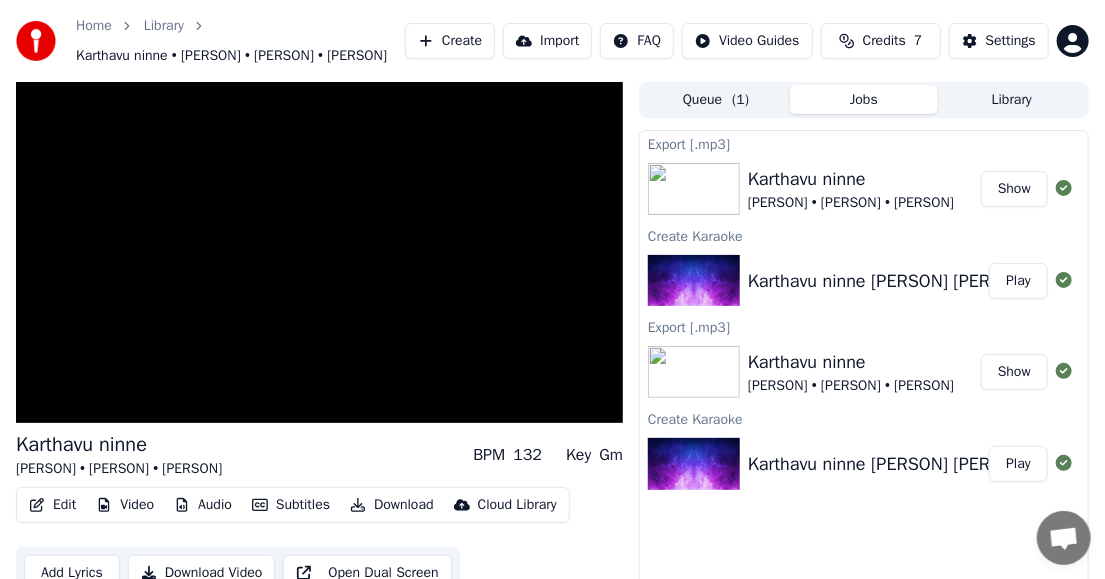 click on "Show" at bounding box center [1014, 189] 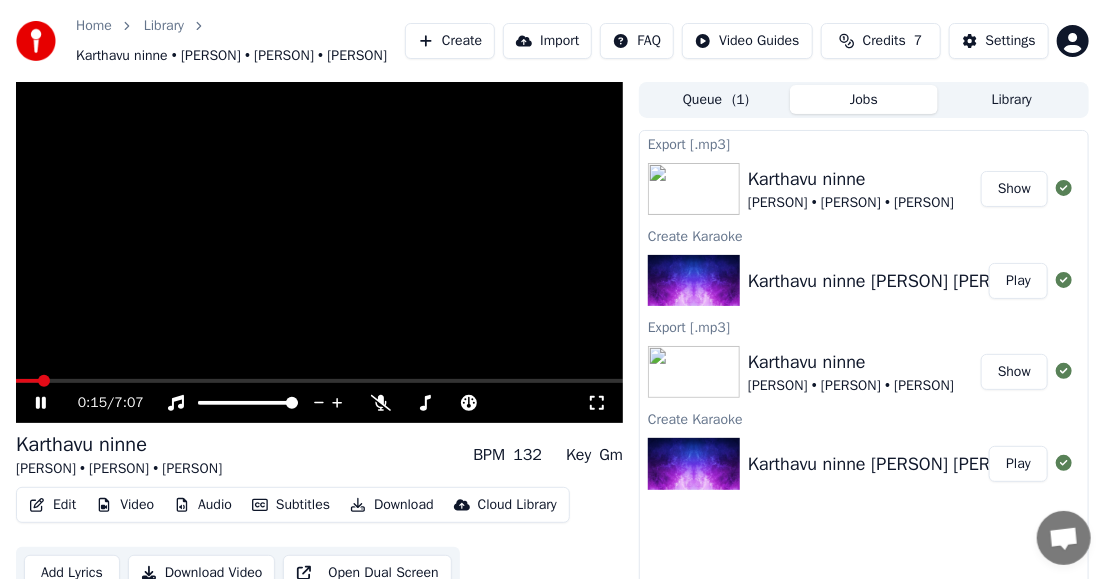 click on "Download" at bounding box center [392, 505] 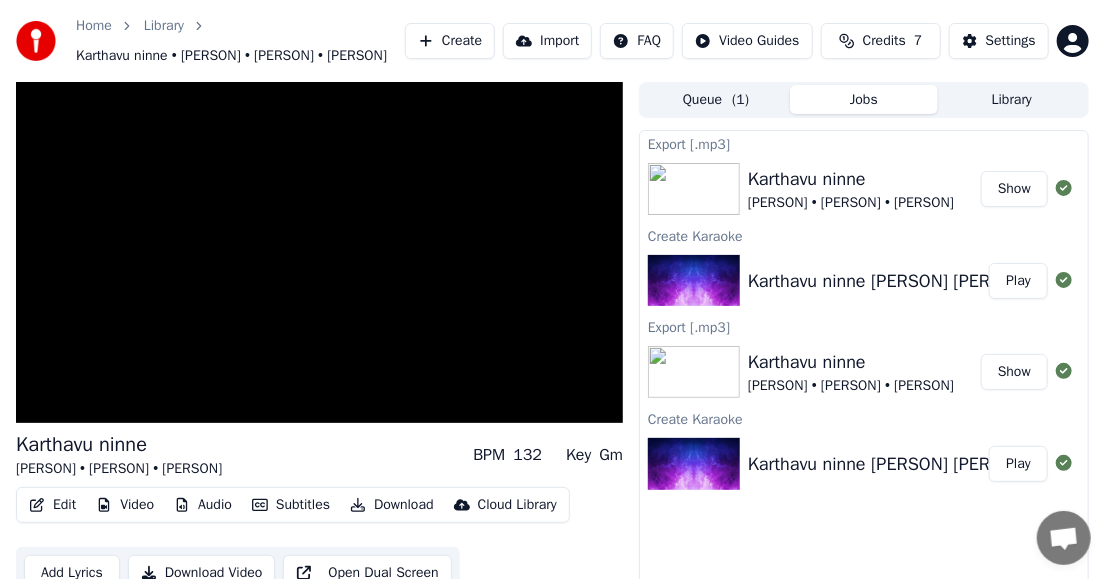 click on "Show" at bounding box center (1014, 189) 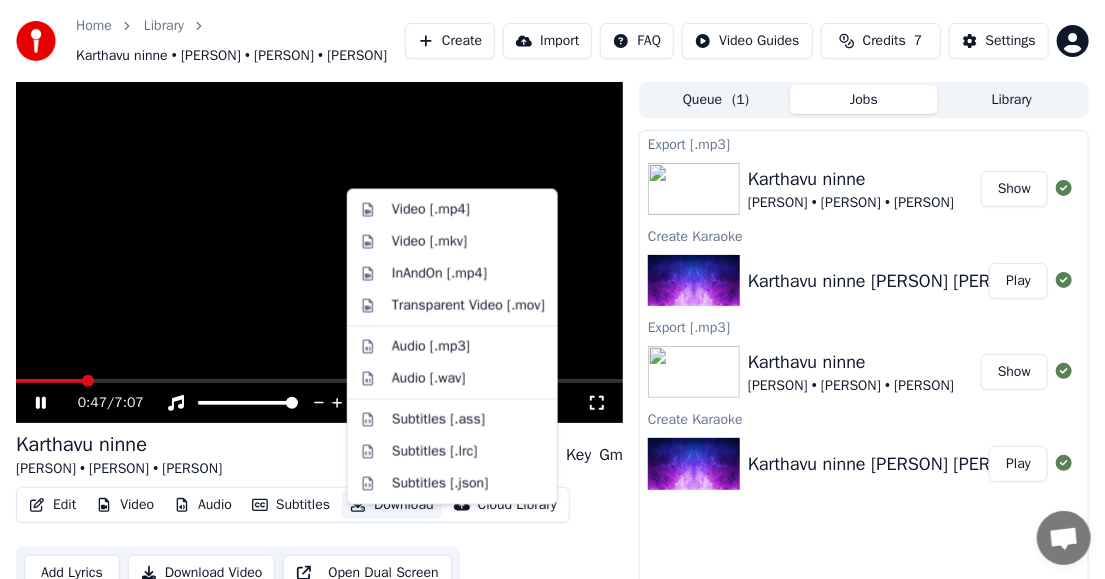 click on "Download" at bounding box center [392, 505] 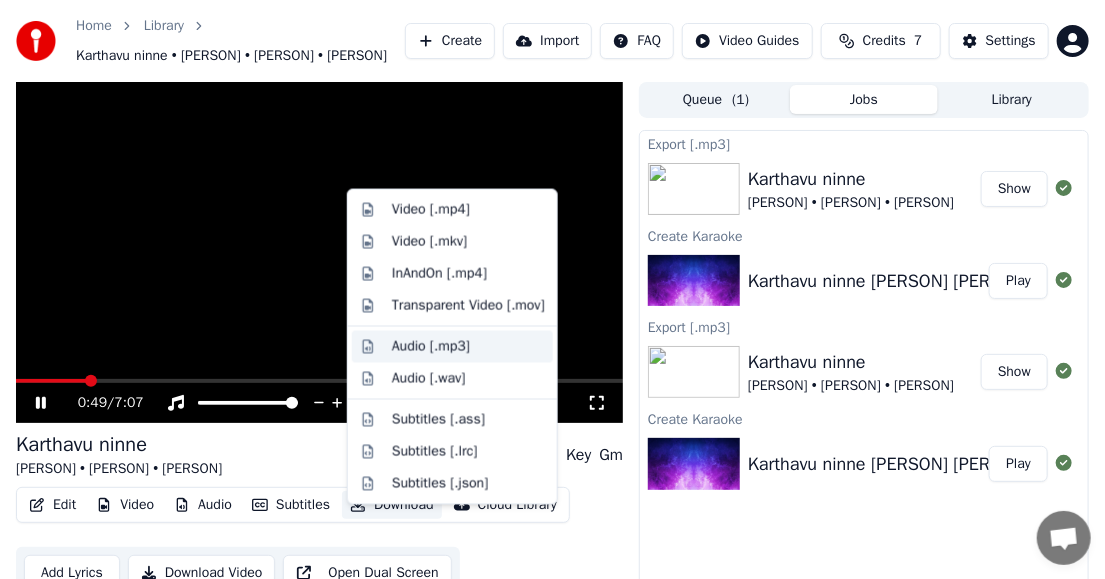 click on "Audio [.mp3]" at bounding box center [431, 347] 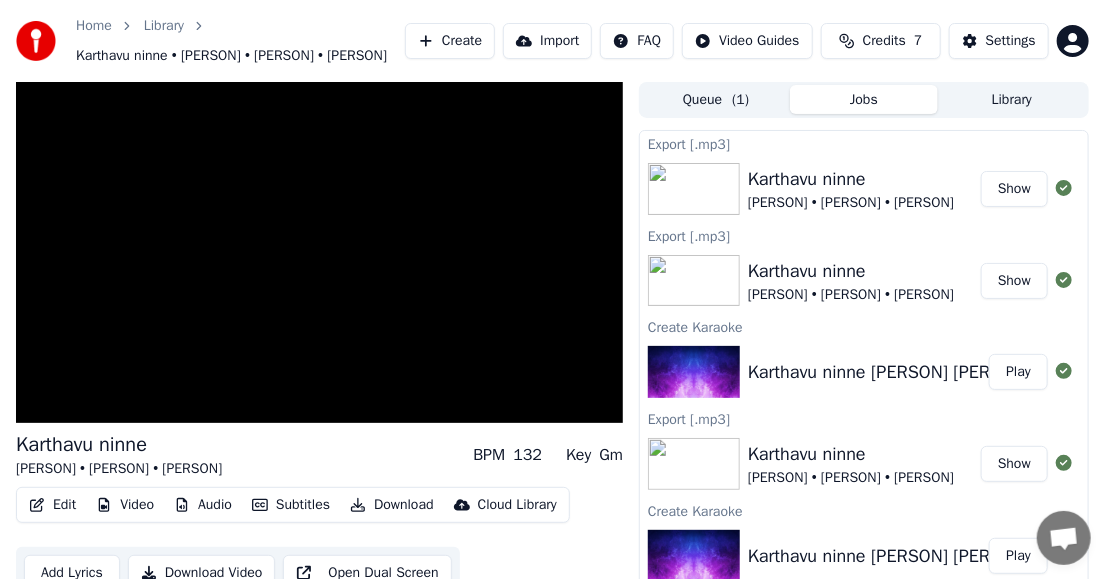 click on "Show" at bounding box center [1014, 189] 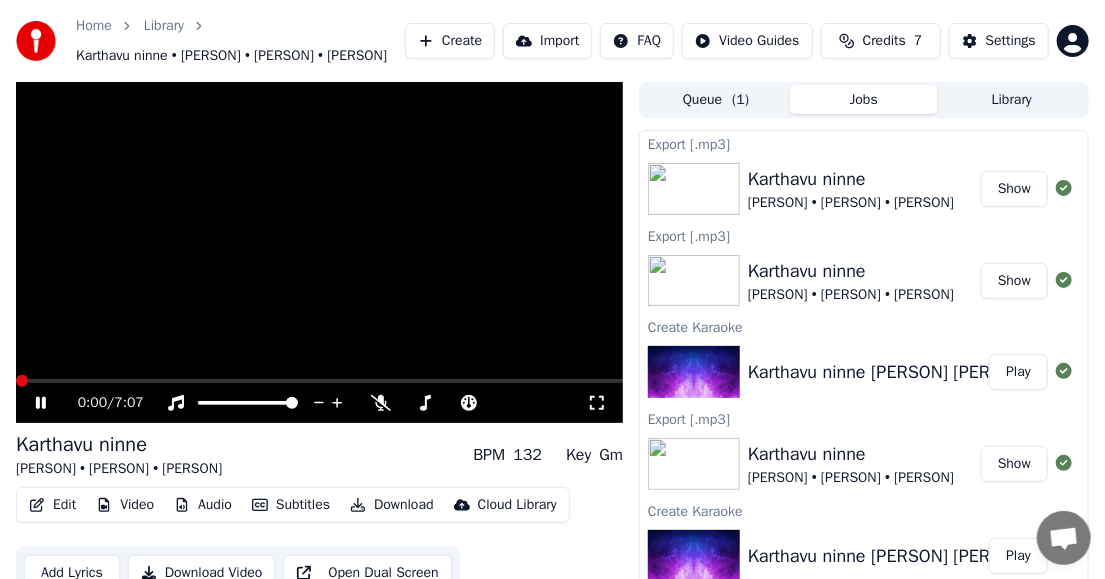 click at bounding box center [22, 381] 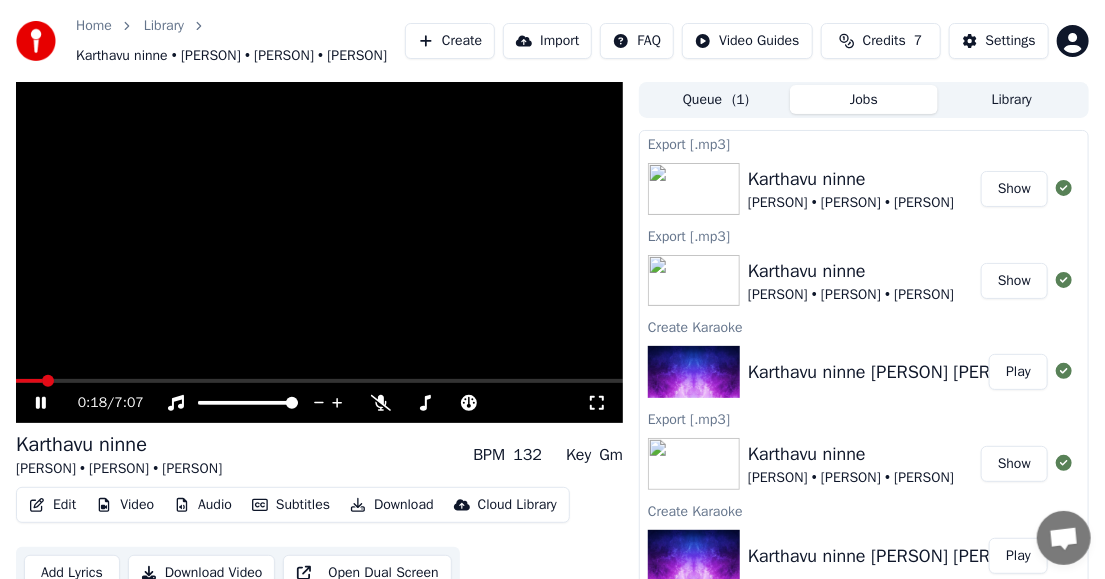 click at bounding box center [319, 252] 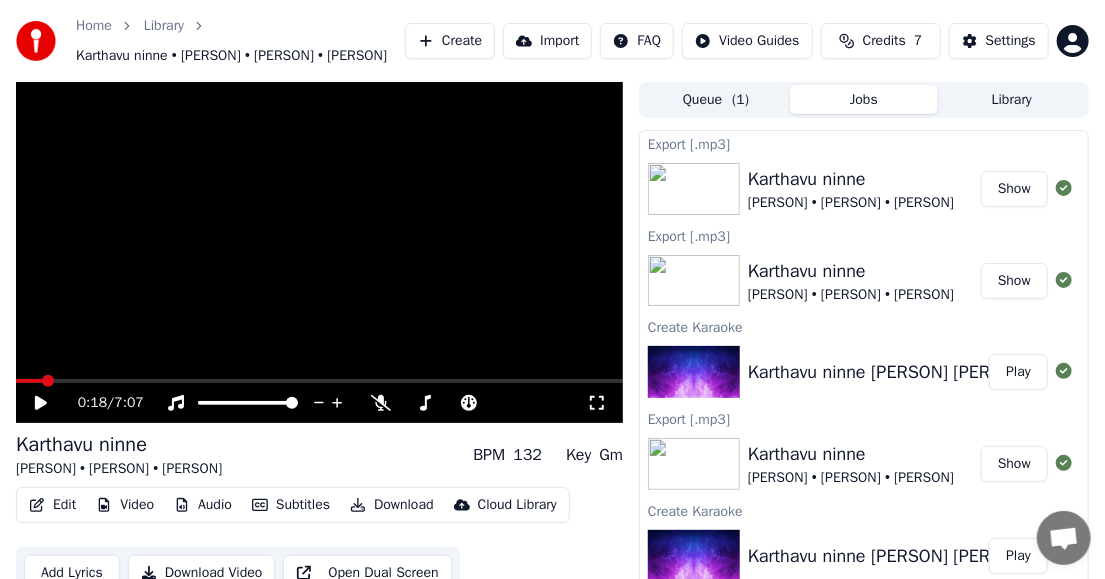 click at bounding box center [319, 252] 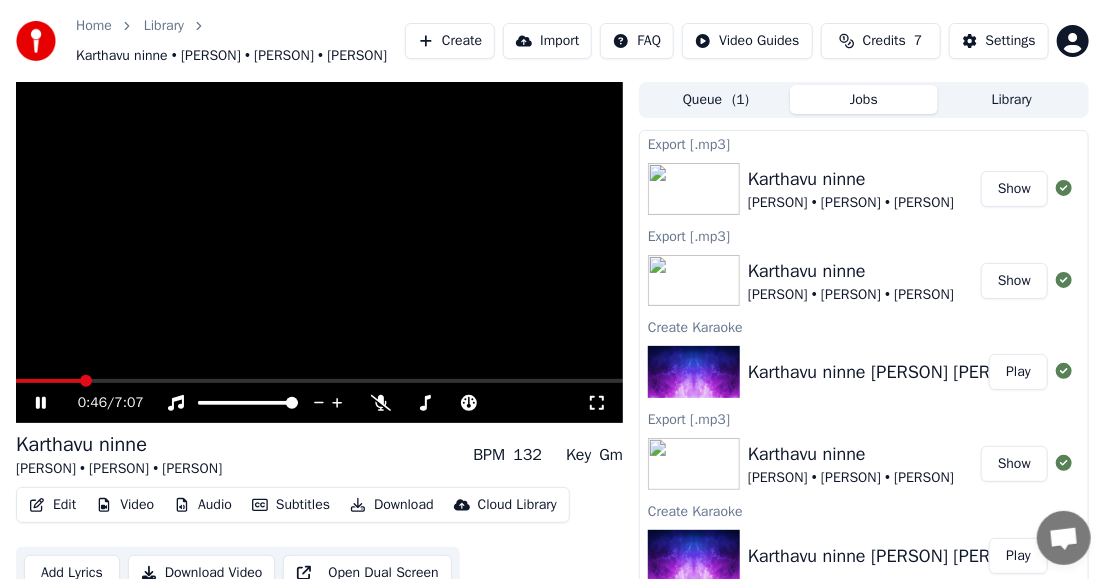 click at bounding box center (319, 252) 